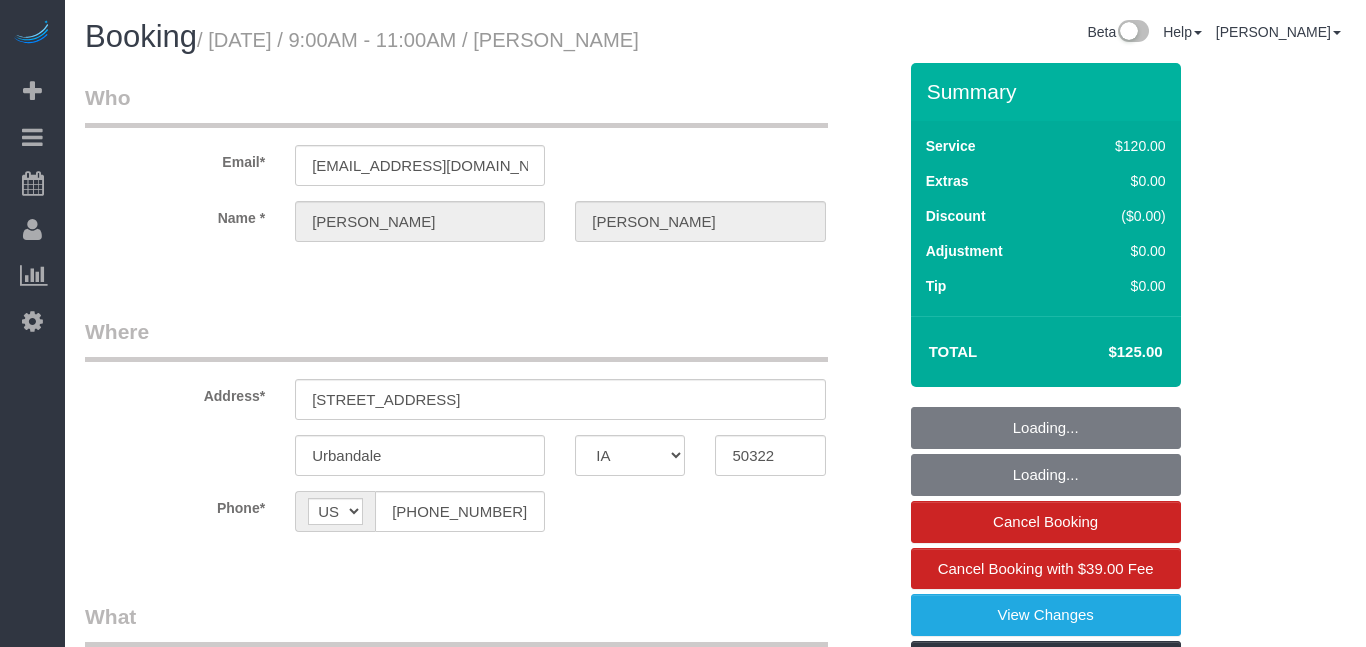 select on "IA" 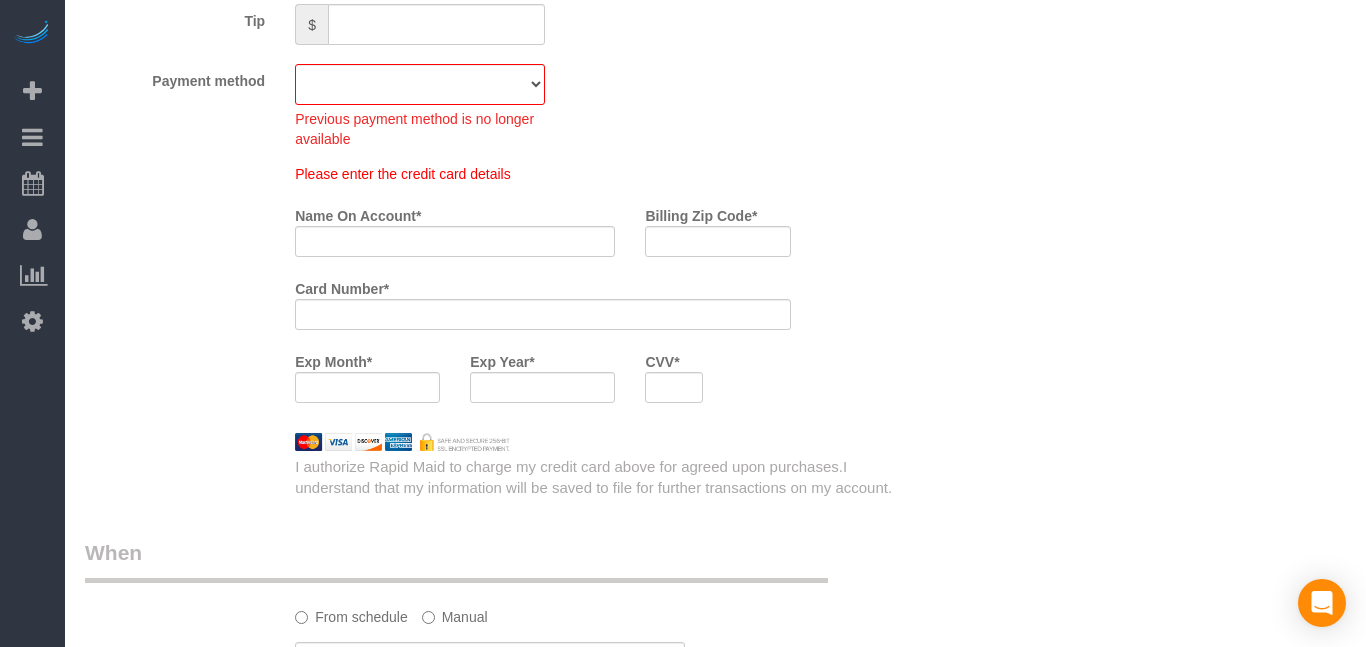 scroll, scrollTop: 1251, scrollLeft: 0, axis: vertical 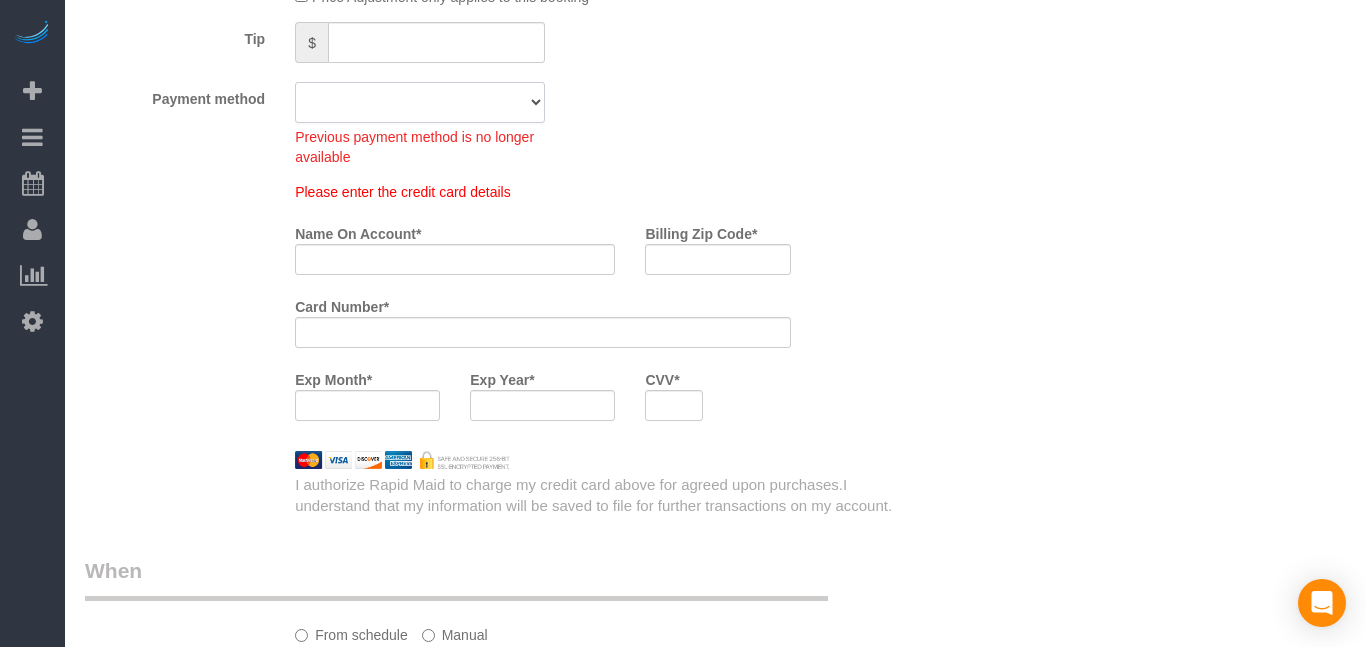 click on "Mastercard - 3713 - 03/2028 (Default) Add Credit Card ─────────────── Cash Check Paypal" 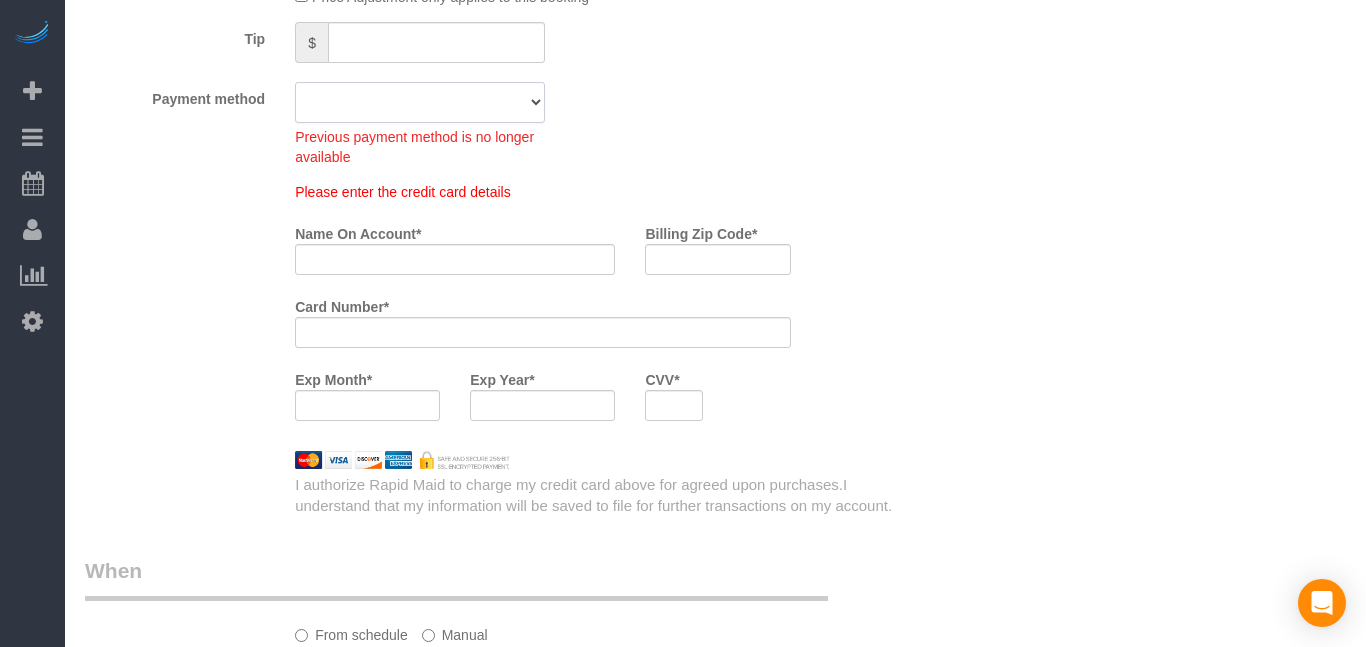 select on "string:fspay-4543379d-0fc0-4225-beba-6a91f94d20ea" 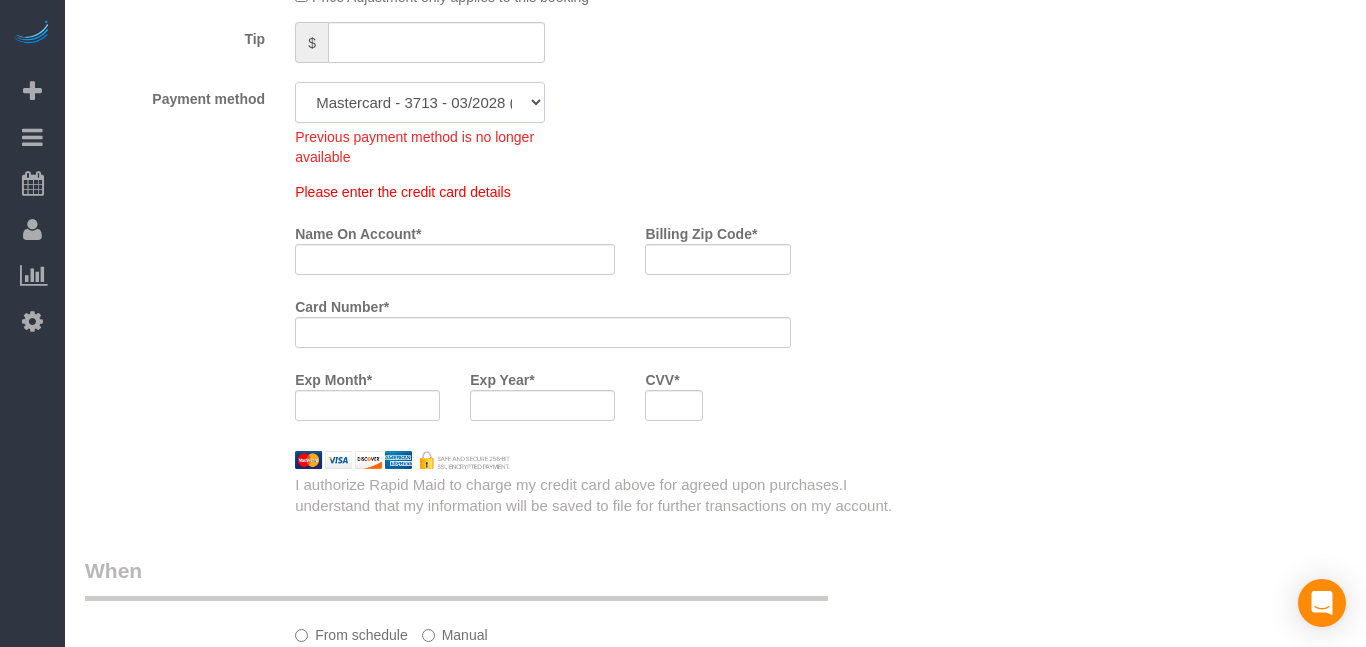 click on "Mastercard - 3713 - 03/2028 (Default) Add Credit Card ─────────────── Cash Check Paypal" 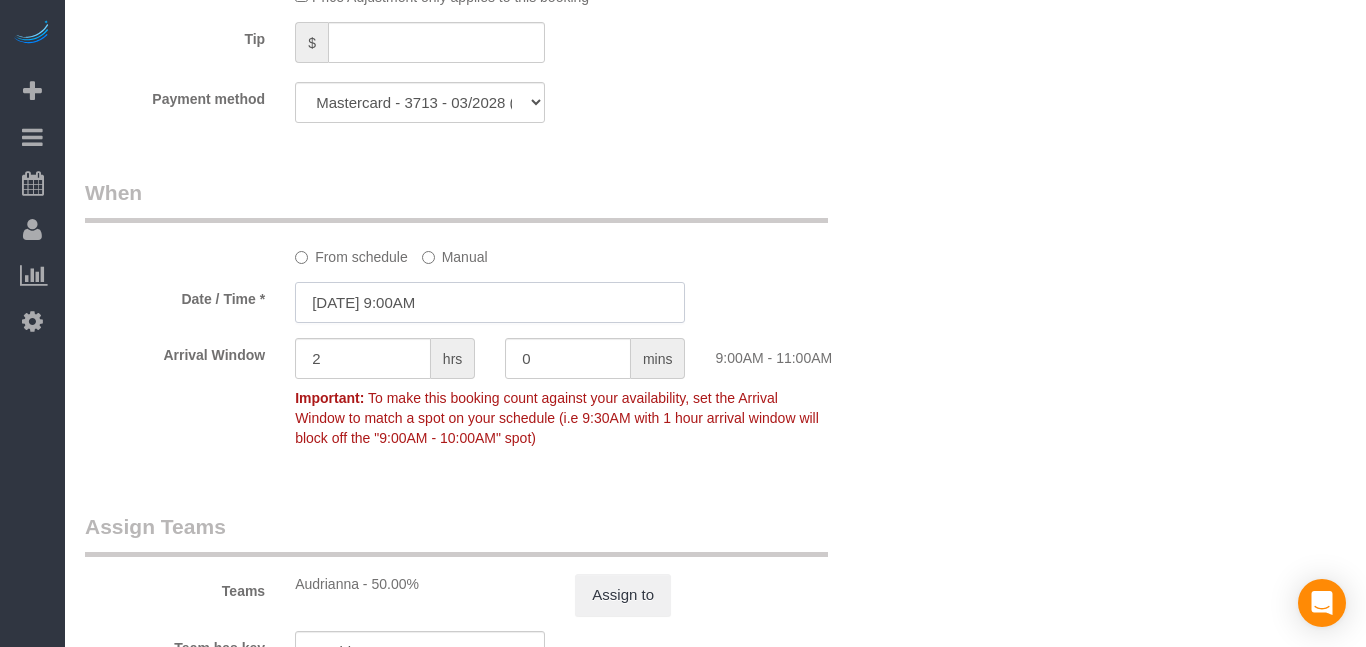 click on "[DATE] 9:00AM" at bounding box center [490, 302] 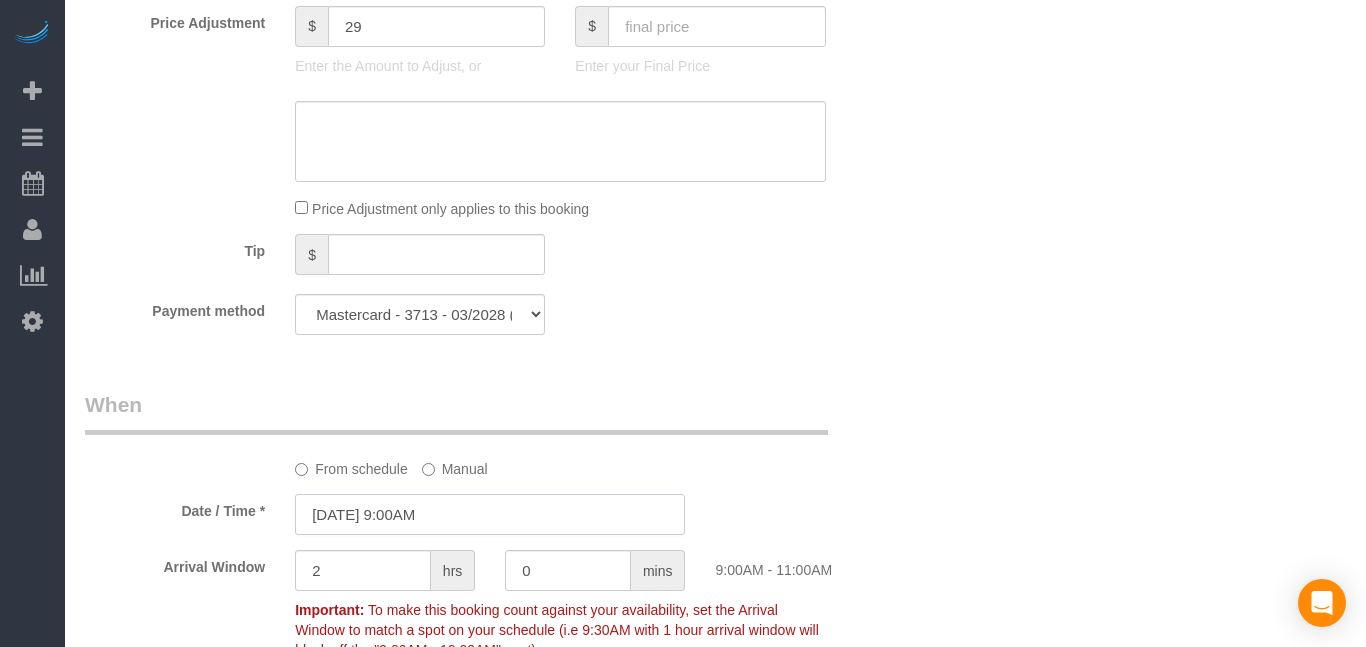 scroll, scrollTop: 1035, scrollLeft: 0, axis: vertical 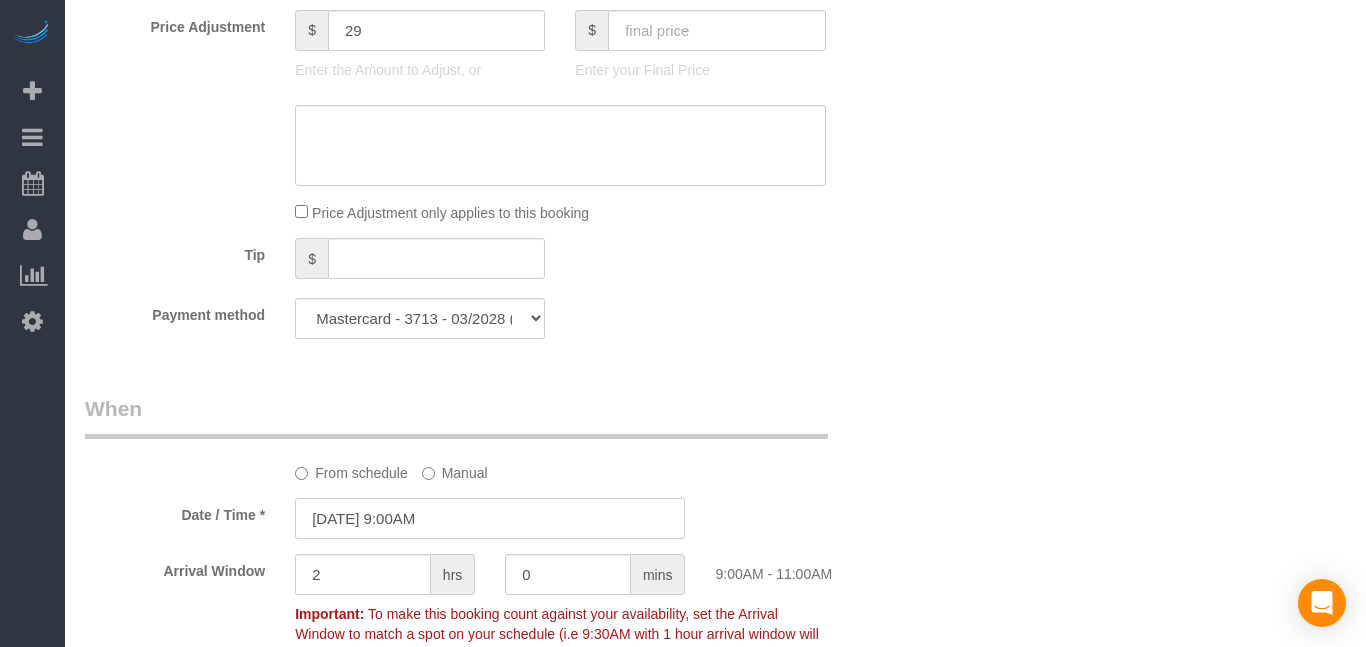 click on "[DATE] 9:00AM" at bounding box center [490, 518] 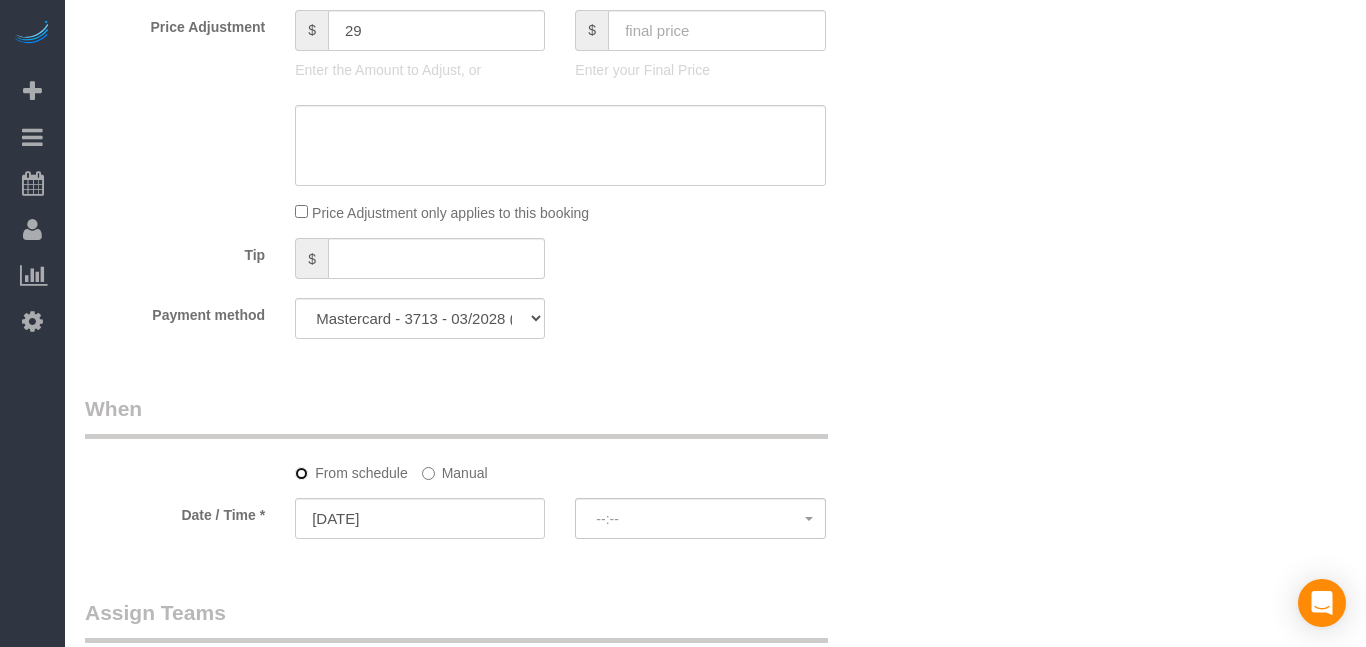 select on "spot18" 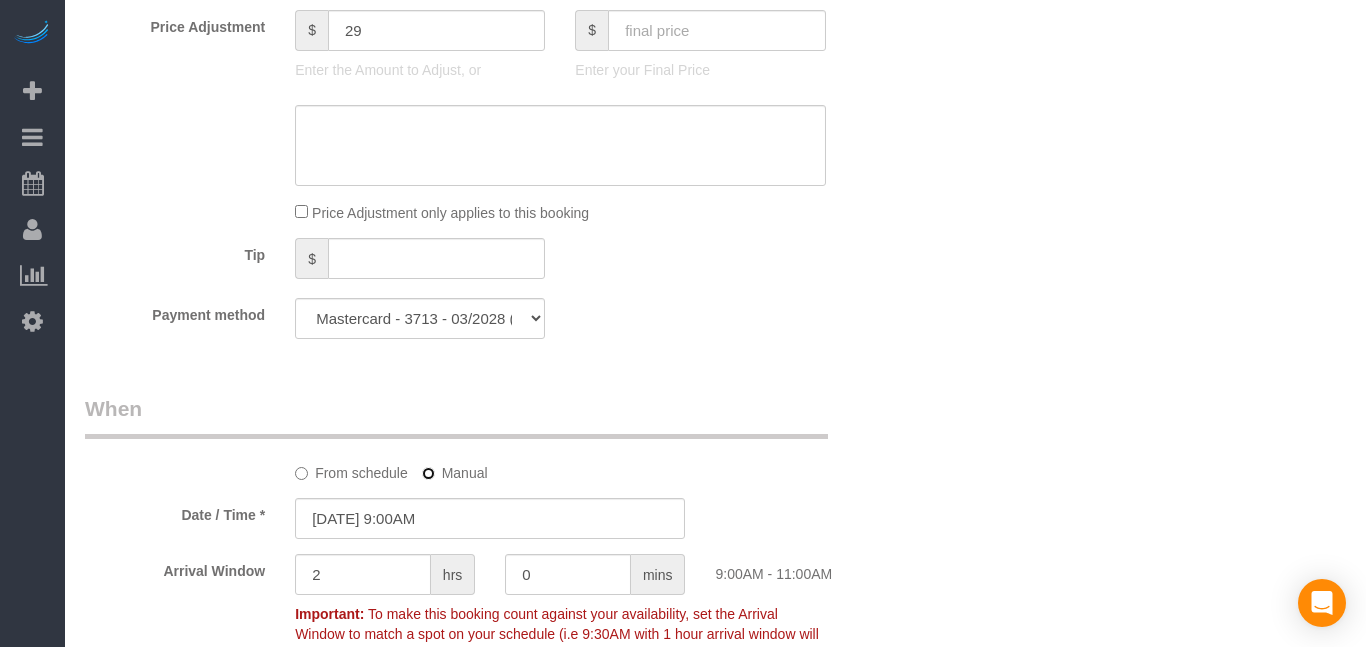 type on "[DATE] 8:00AM" 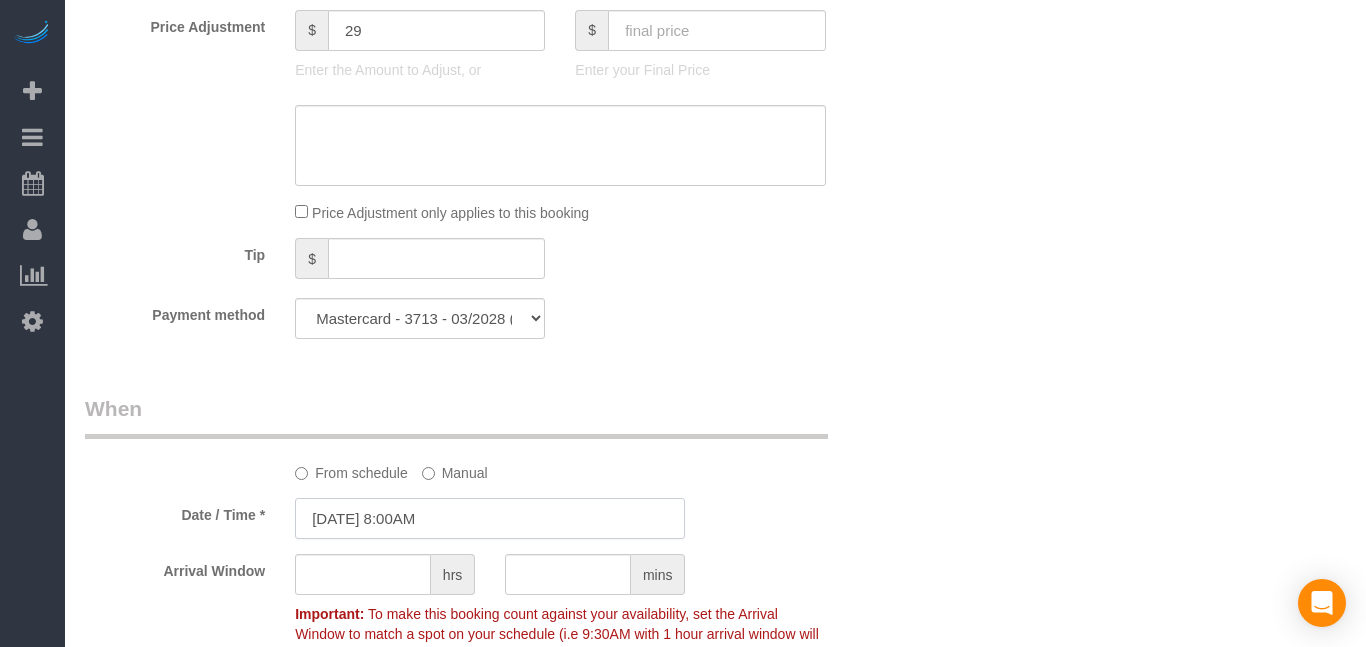 click on "[DATE] 8:00AM" at bounding box center [490, 518] 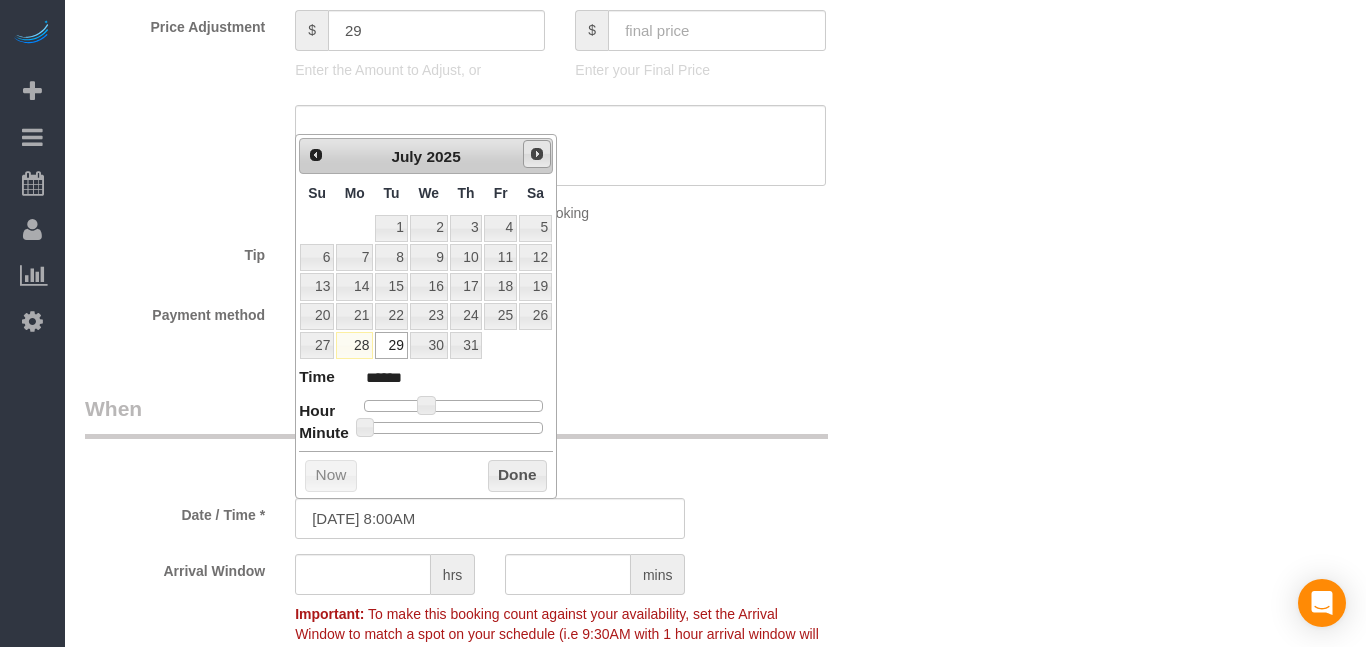 click on "Next" at bounding box center [537, 154] 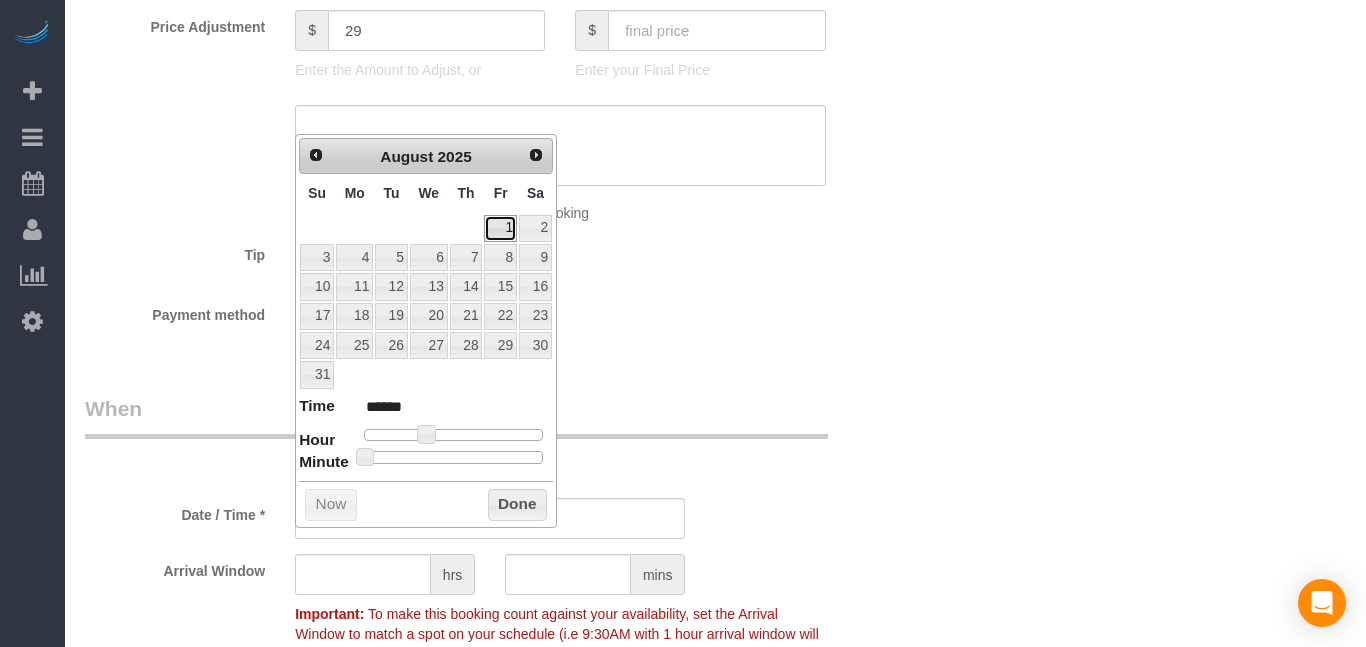 click on "1" at bounding box center (500, 228) 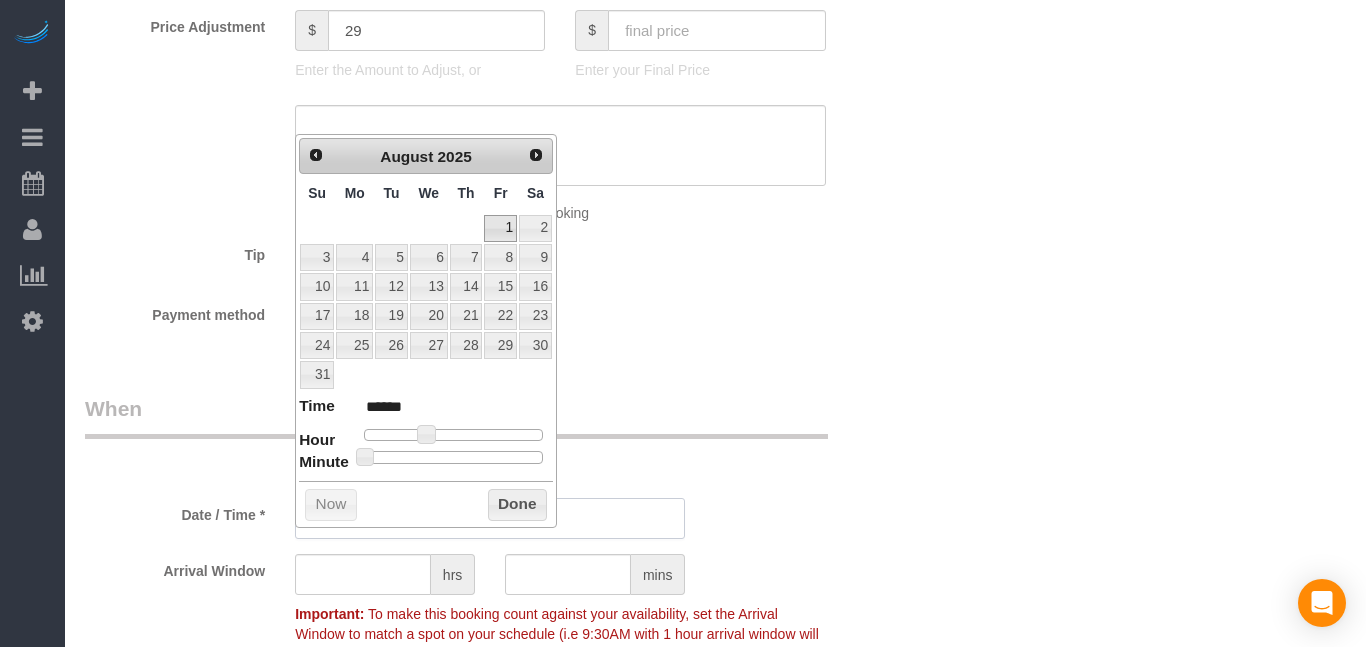 type on "[DATE] 8:00AM" 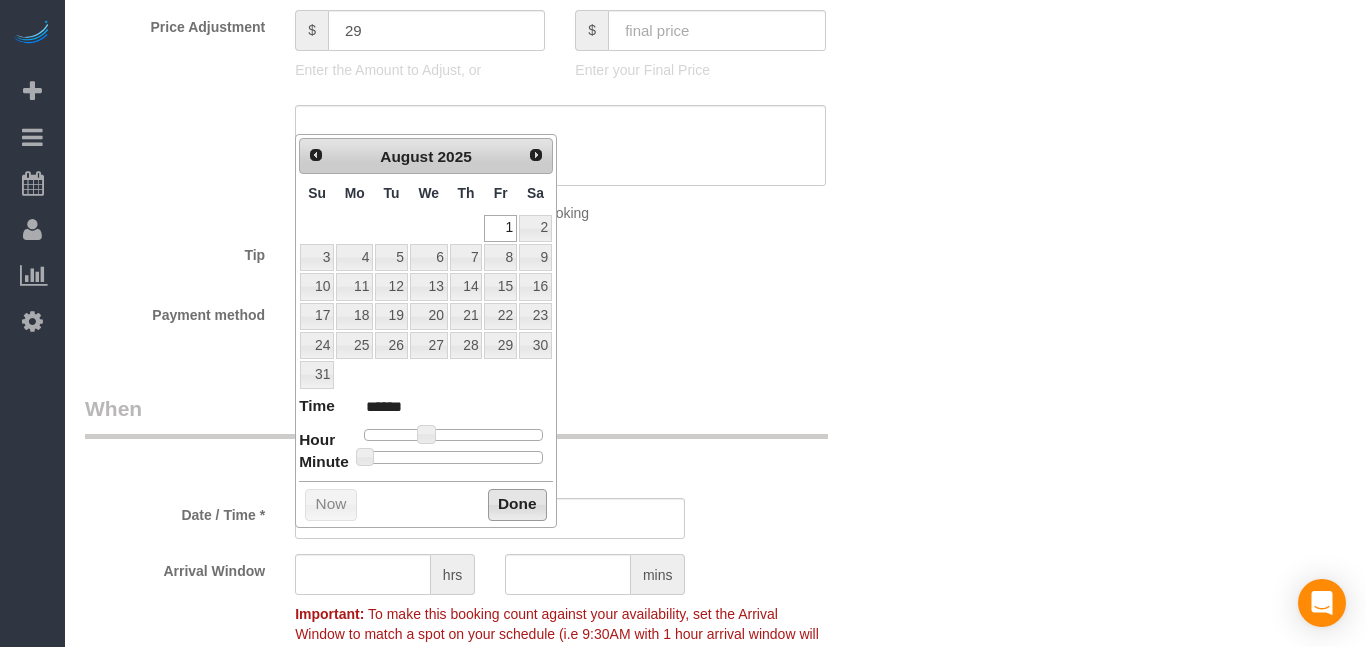 click on "Done" at bounding box center (517, 505) 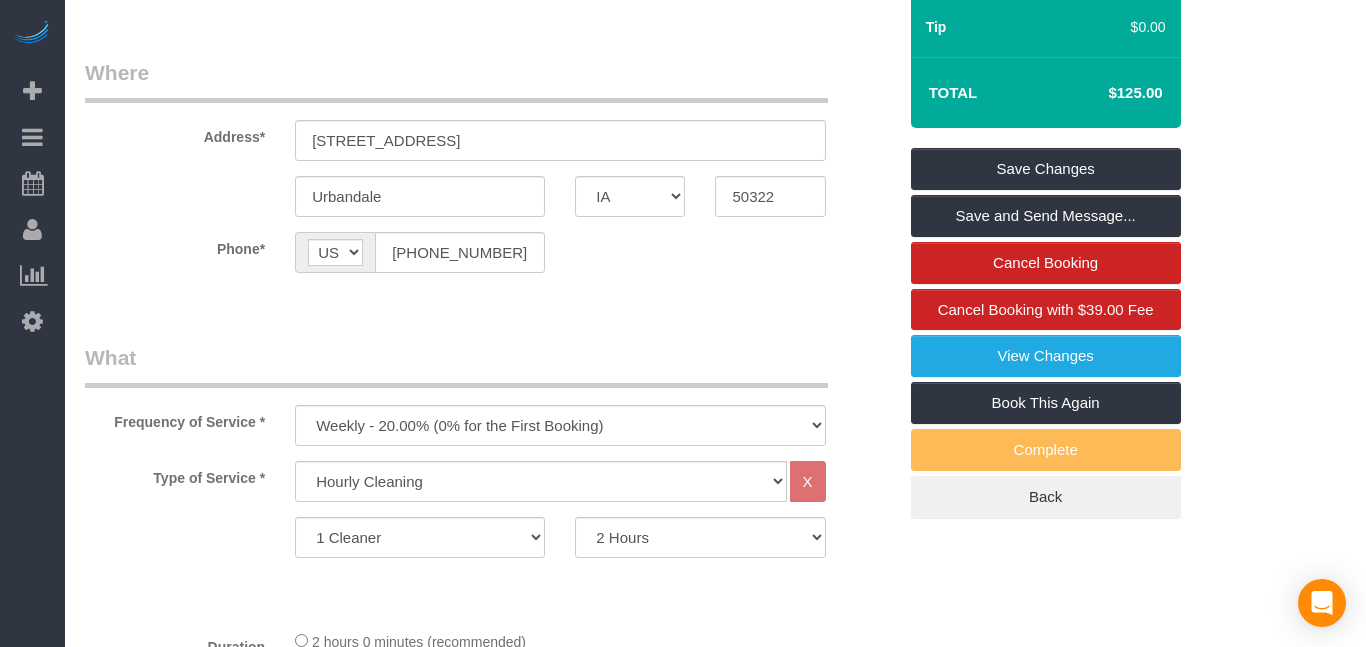 scroll, scrollTop: 247, scrollLeft: 0, axis: vertical 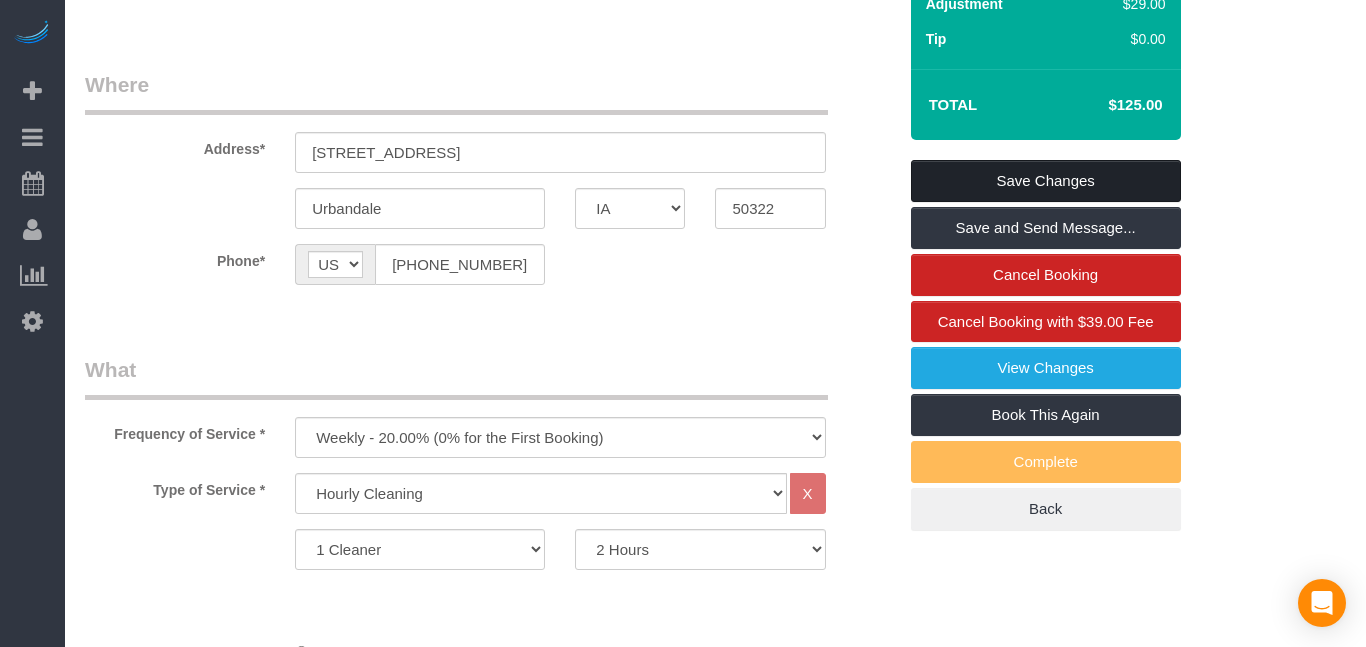 click on "Save Changes" at bounding box center [1046, 181] 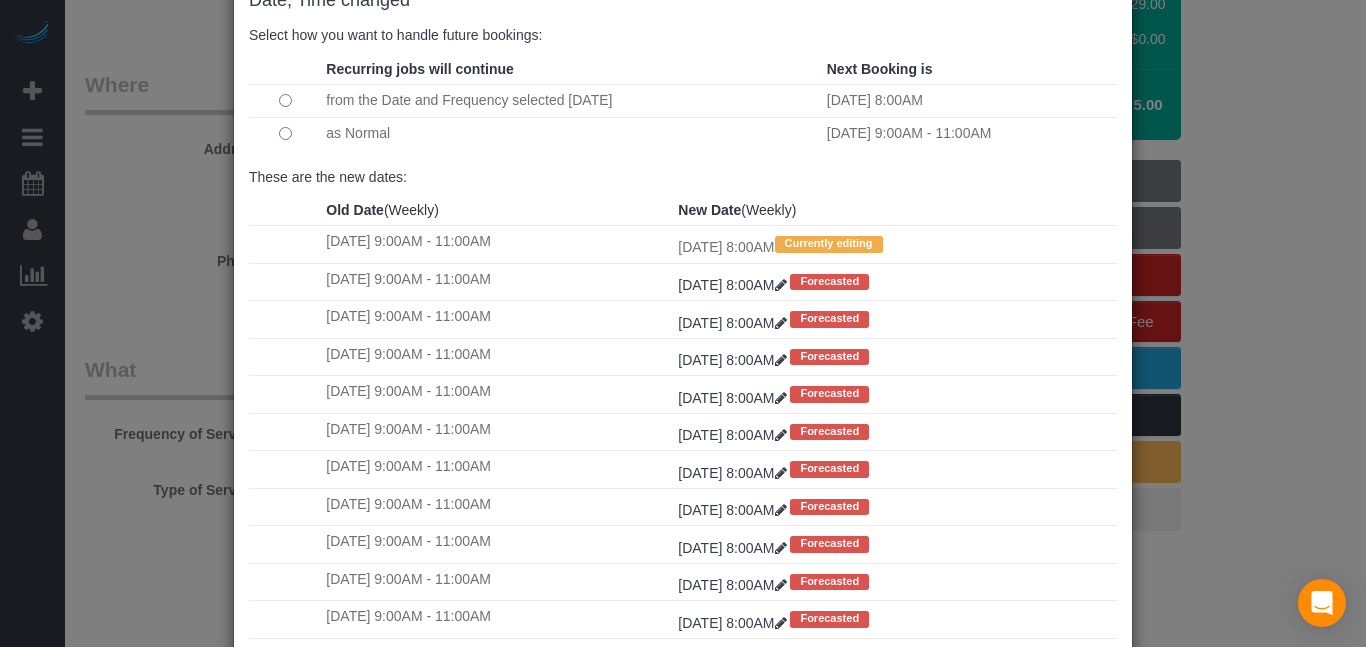 scroll, scrollTop: 130, scrollLeft: 0, axis: vertical 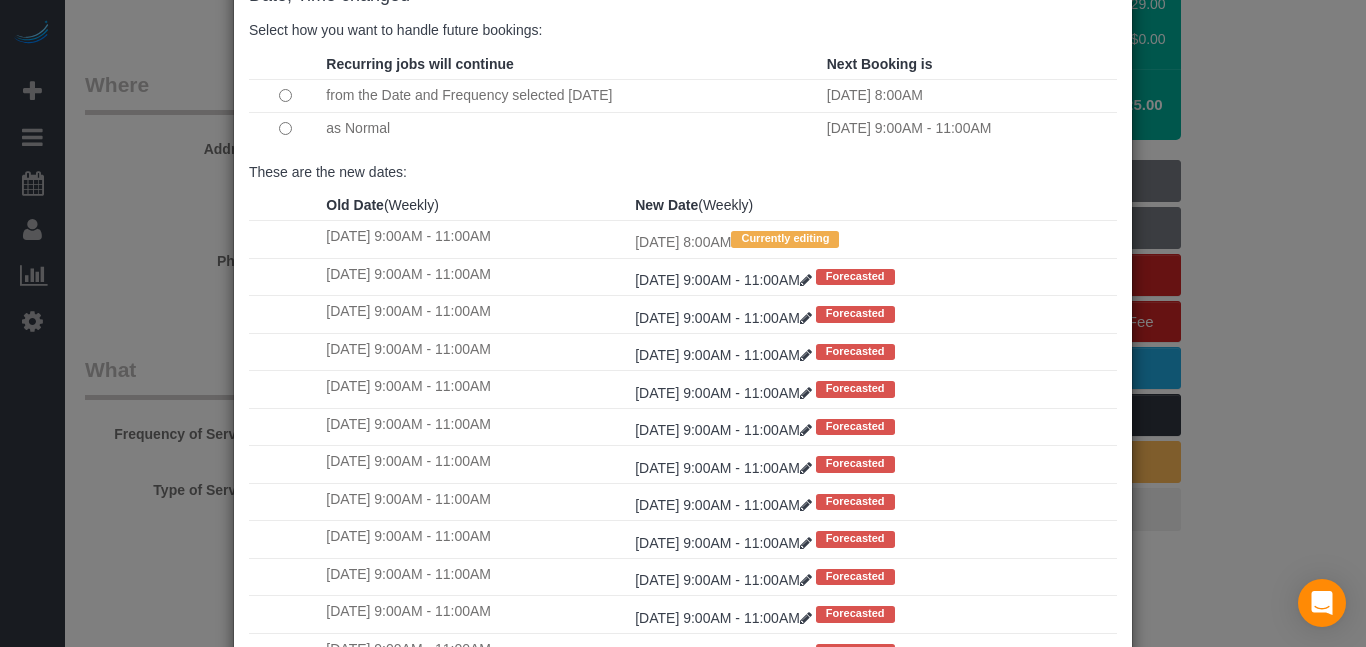 drag, startPoint x: 1365, startPoint y: 223, endPoint x: 1365, endPoint y: 453, distance: 230 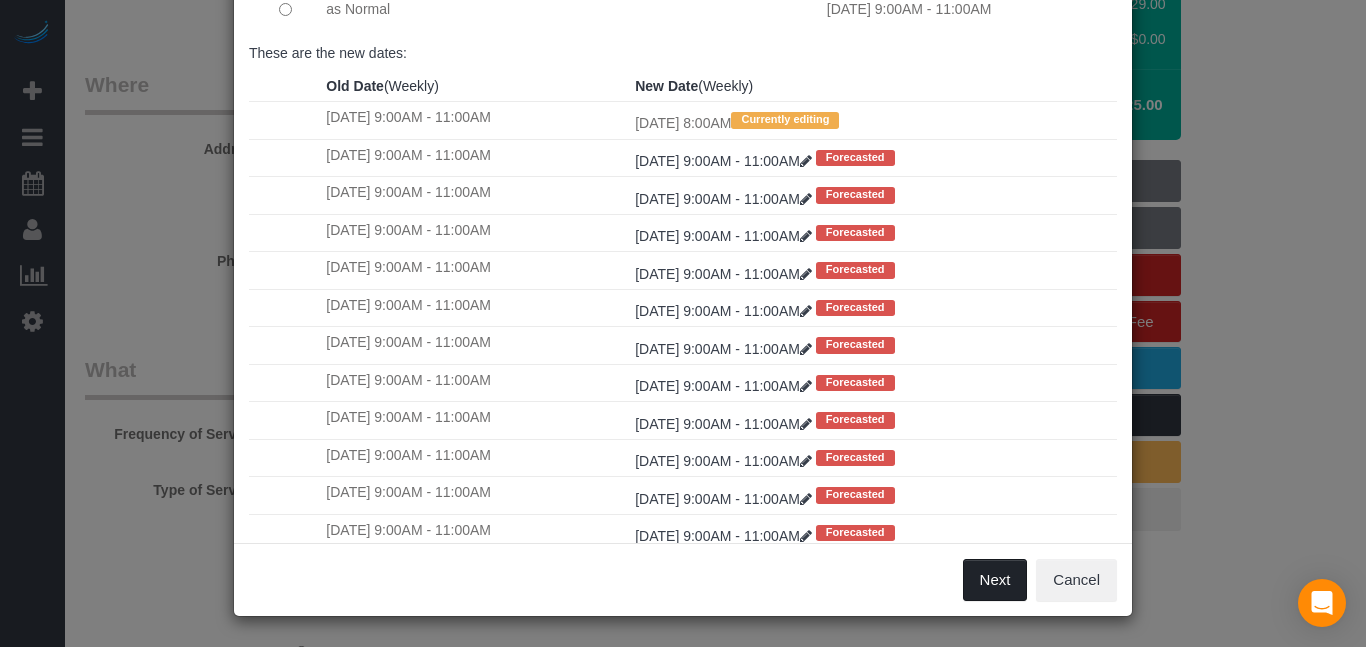 click on "Next" at bounding box center [995, 580] 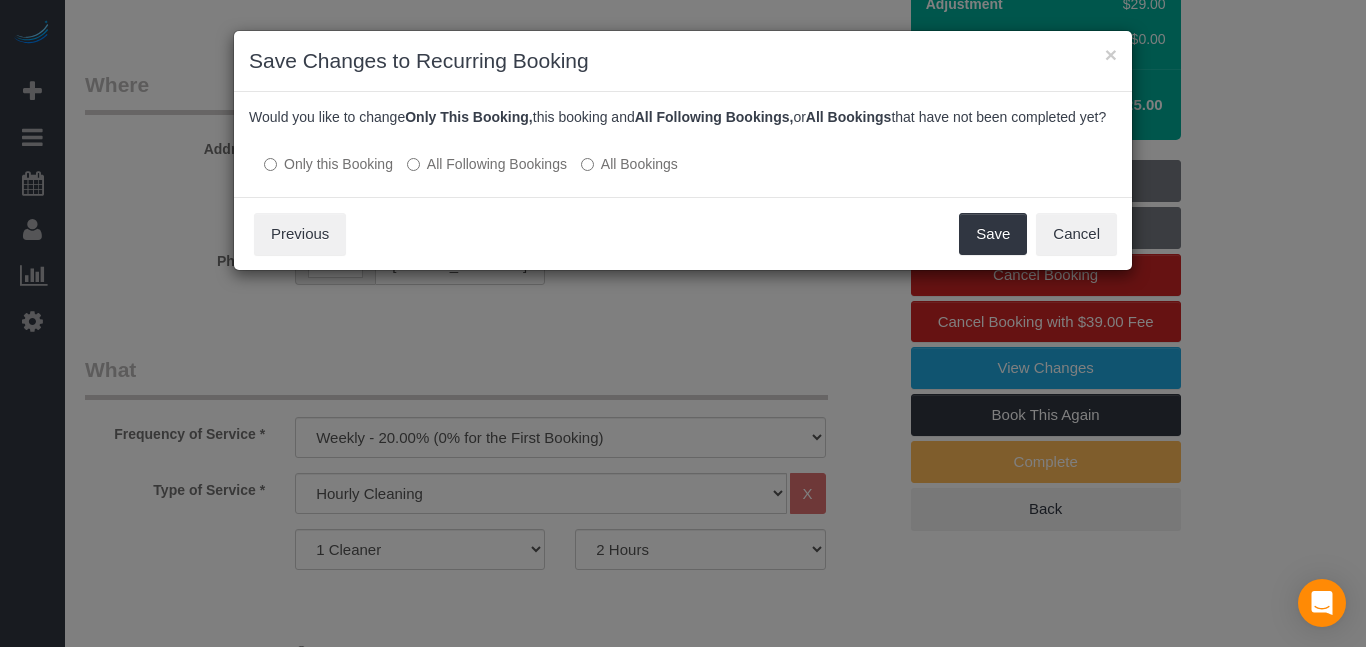 scroll, scrollTop: 0, scrollLeft: 0, axis: both 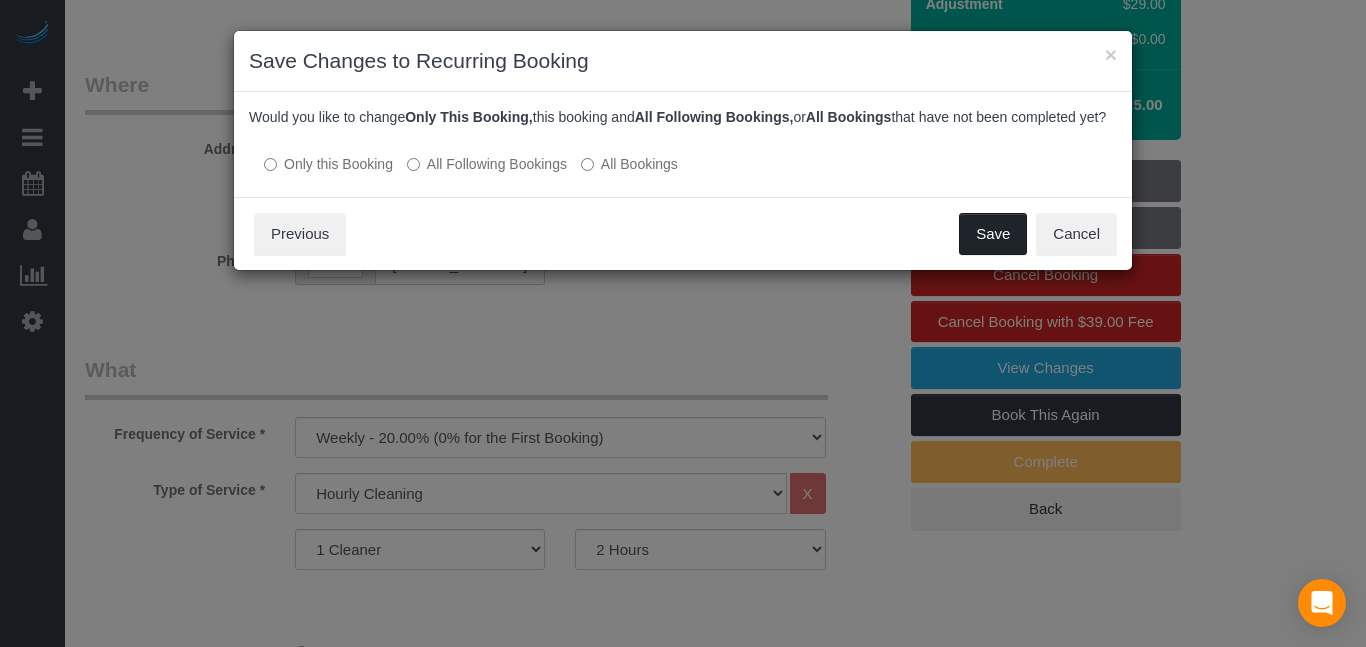 click on "Save" at bounding box center [993, 234] 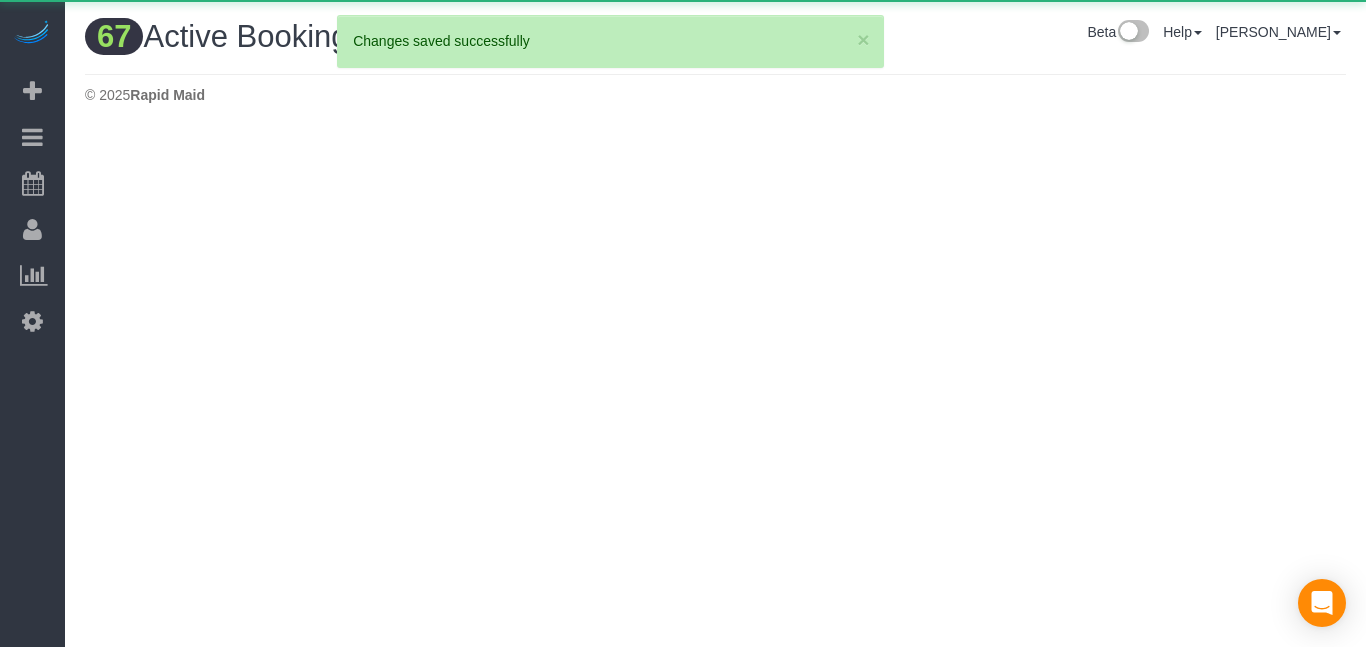 scroll, scrollTop: 0, scrollLeft: 0, axis: both 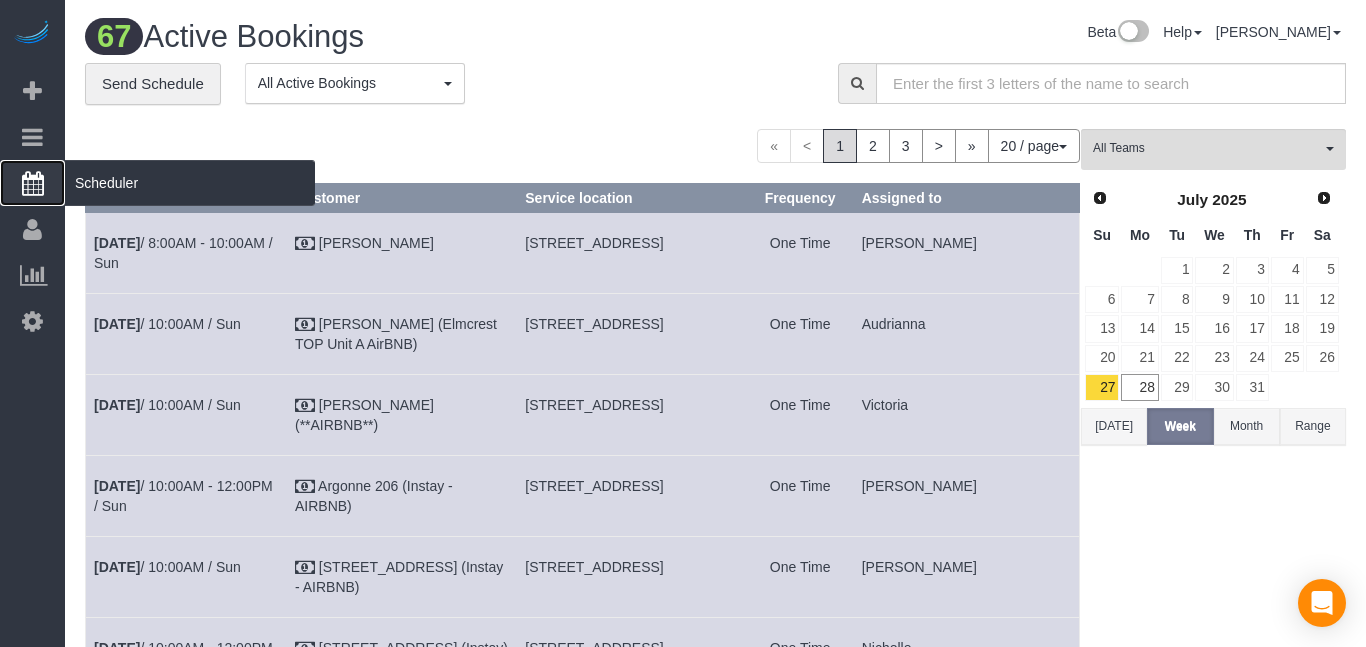 click at bounding box center (33, 183) 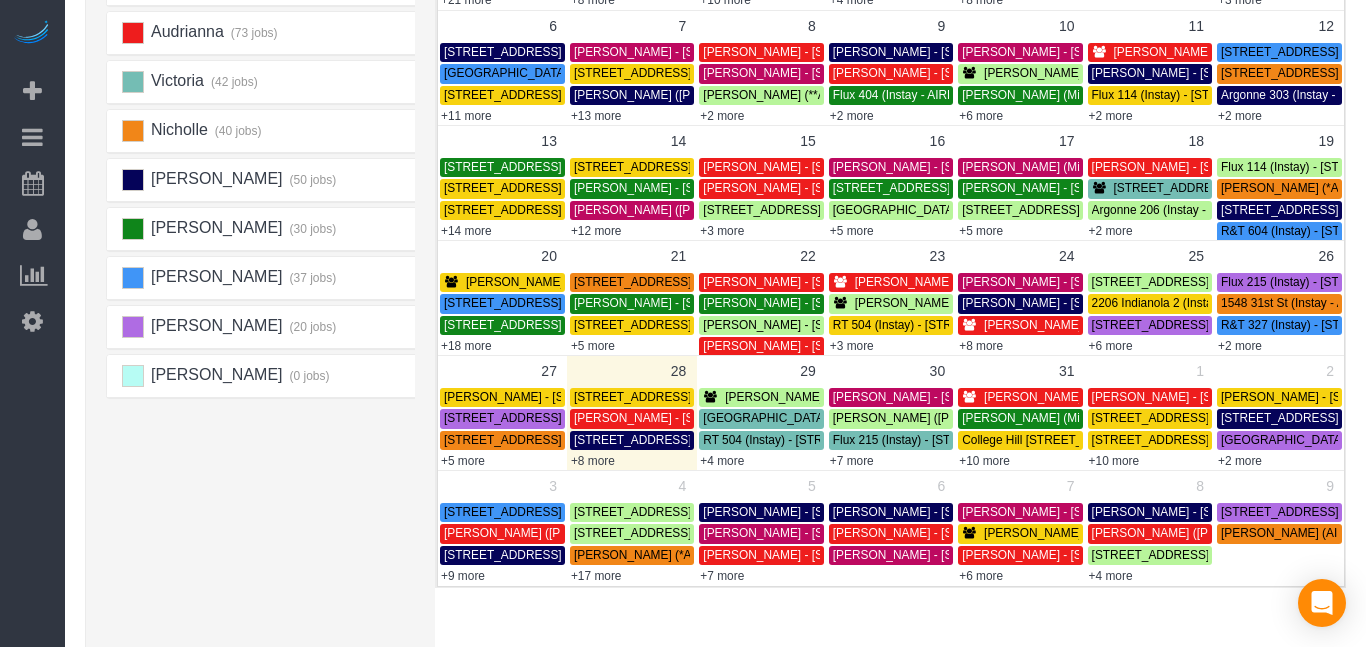 scroll, scrollTop: 434, scrollLeft: 0, axis: vertical 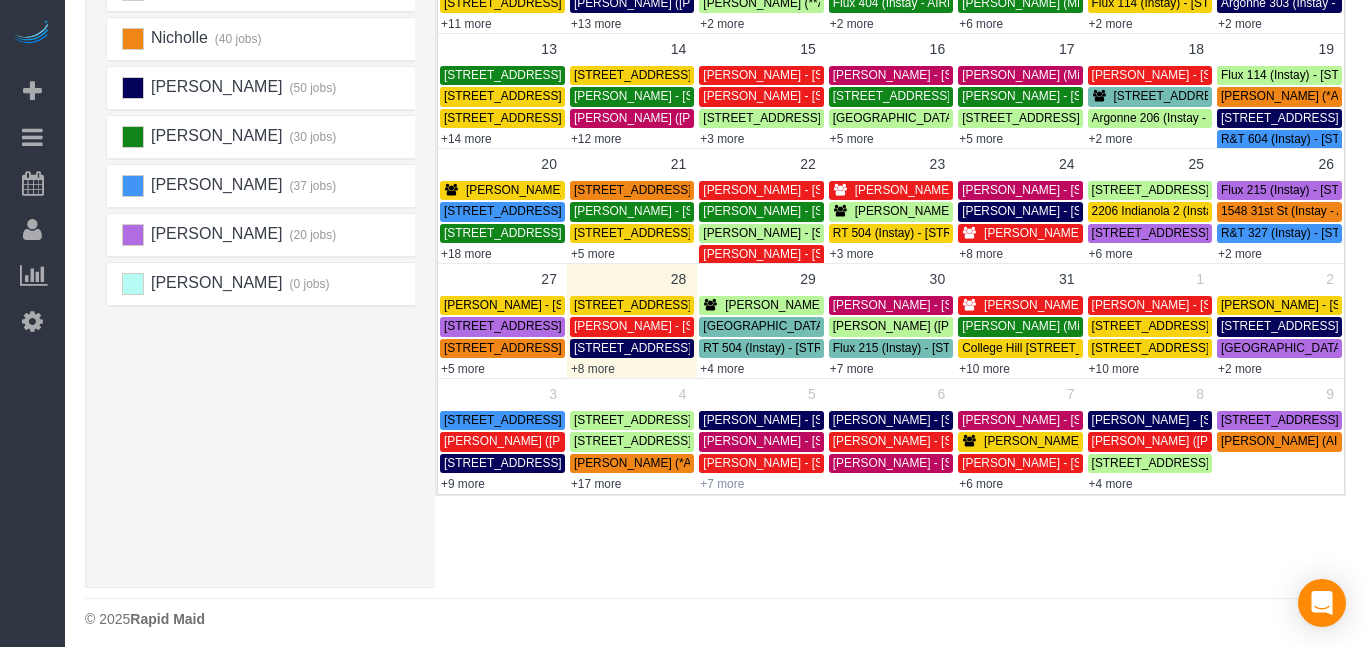 click on "+7 more" at bounding box center (722, 484) 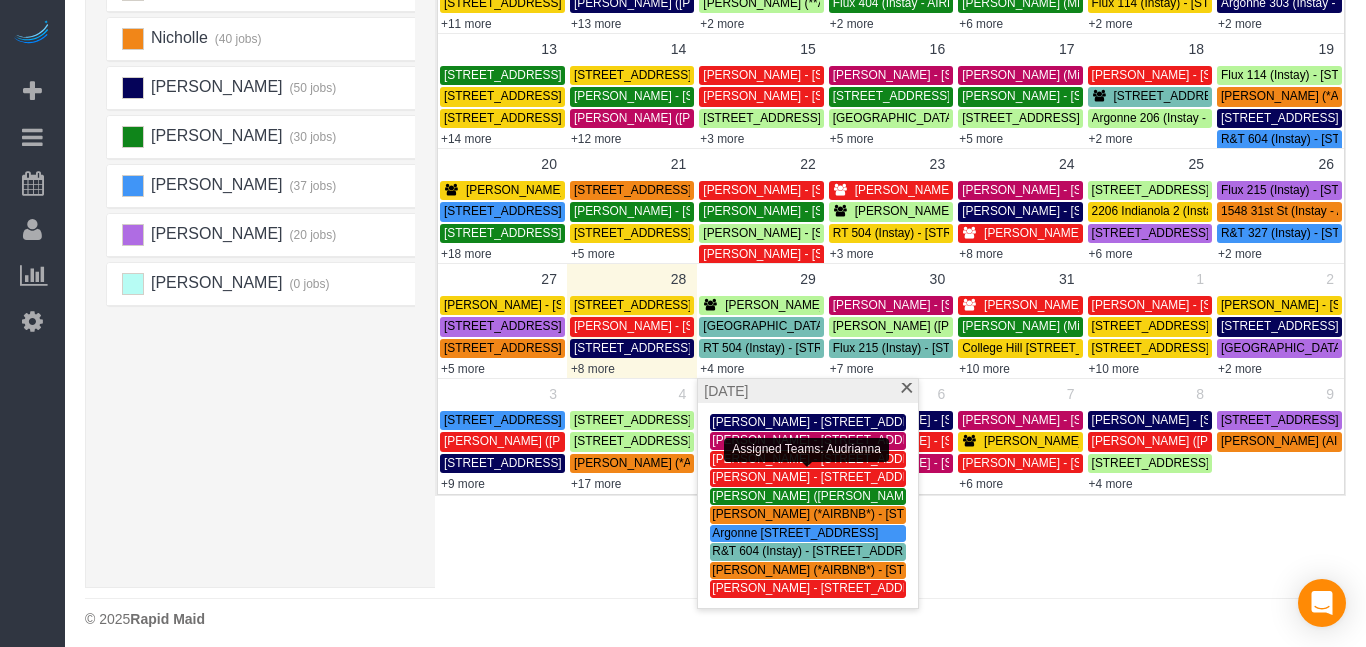 click on "[PERSON_NAME] - [STREET_ADDRESS]" at bounding box center [825, 477] 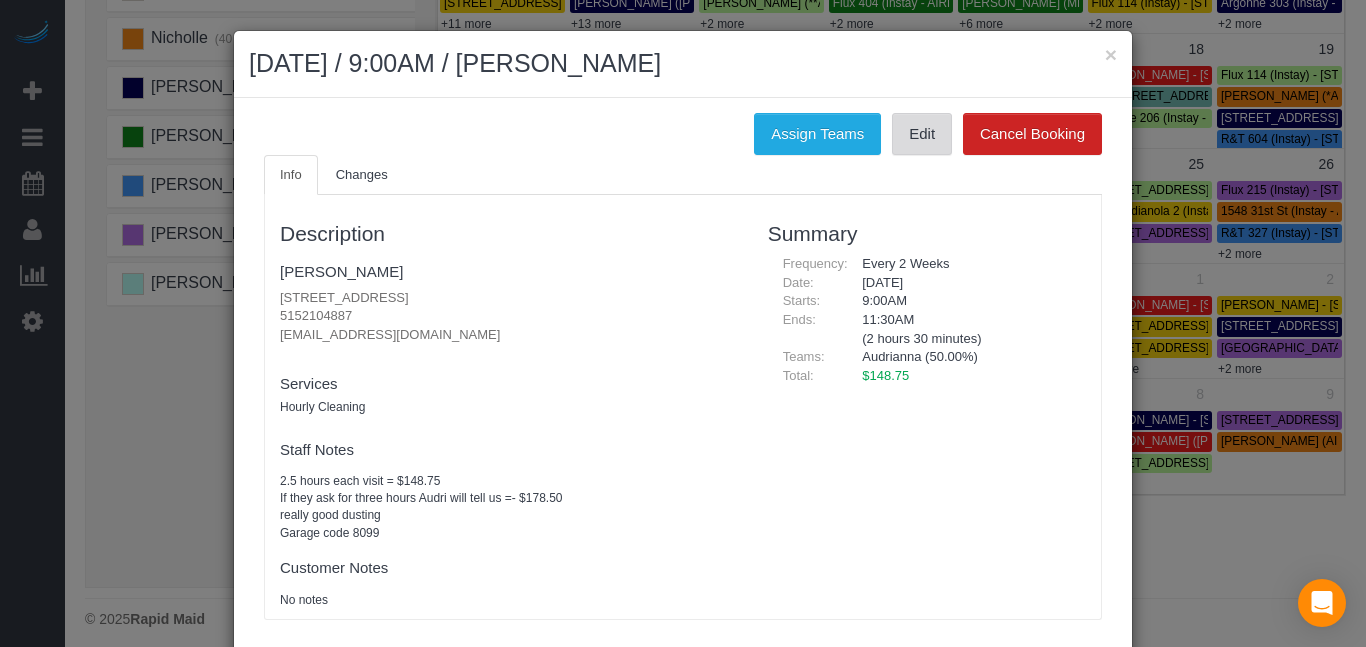 click on "Edit" at bounding box center (922, 134) 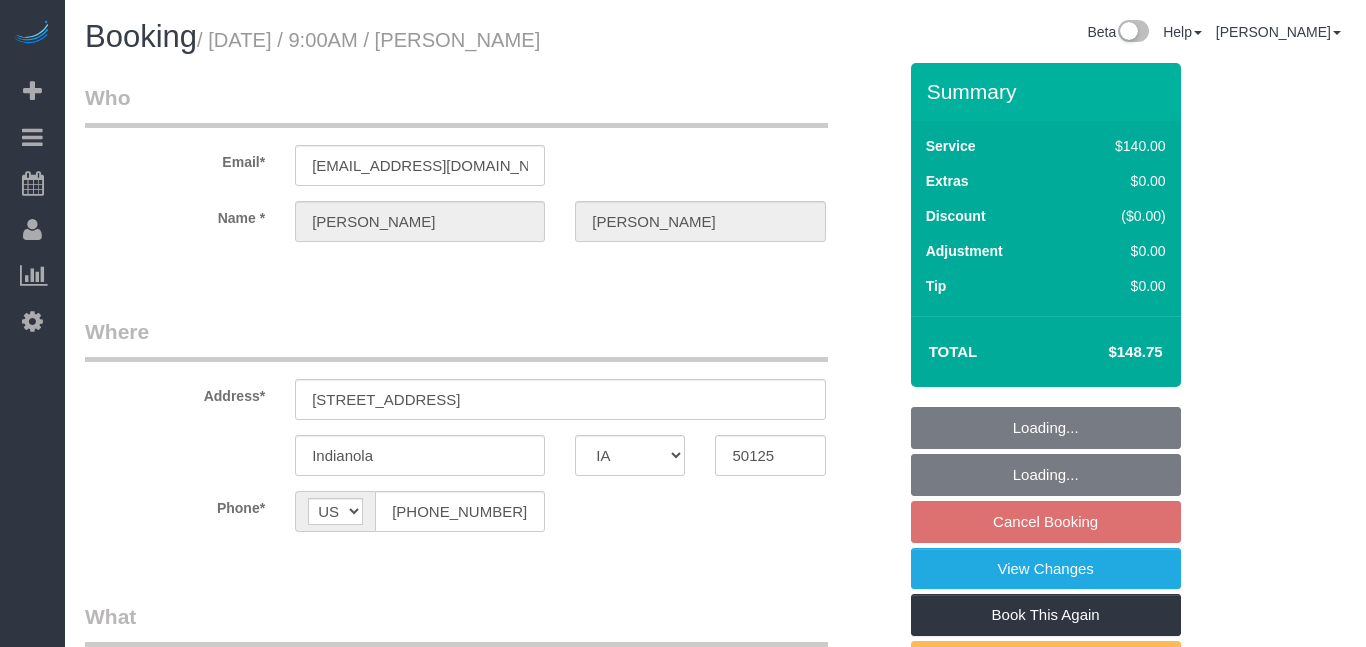 select on "IA" 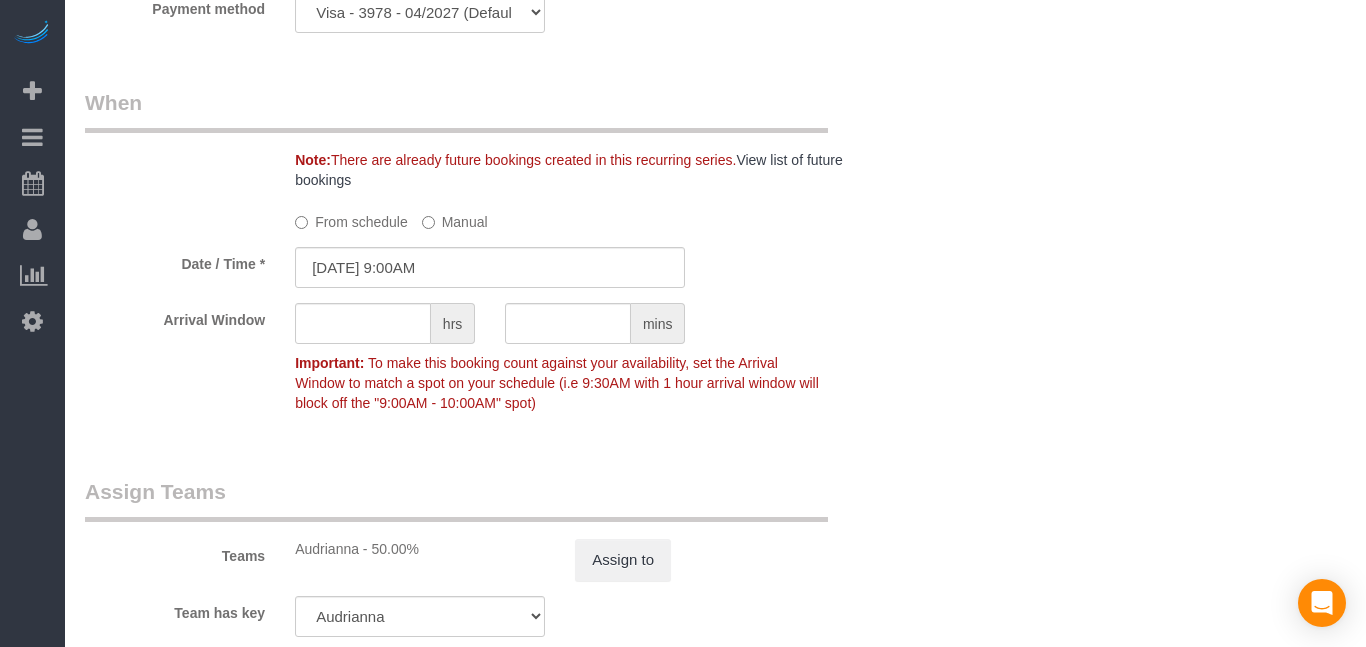 scroll, scrollTop: 1345, scrollLeft: 0, axis: vertical 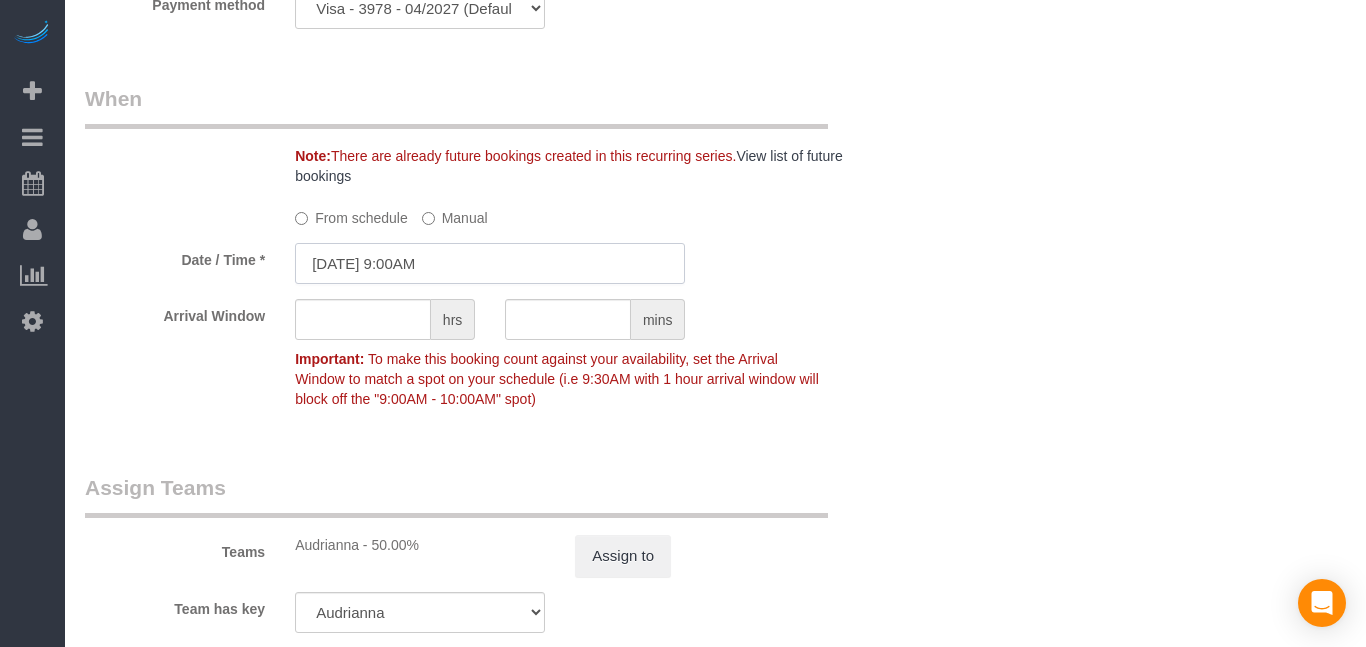 click on "08/05/2025 9:00AM" at bounding box center [490, 263] 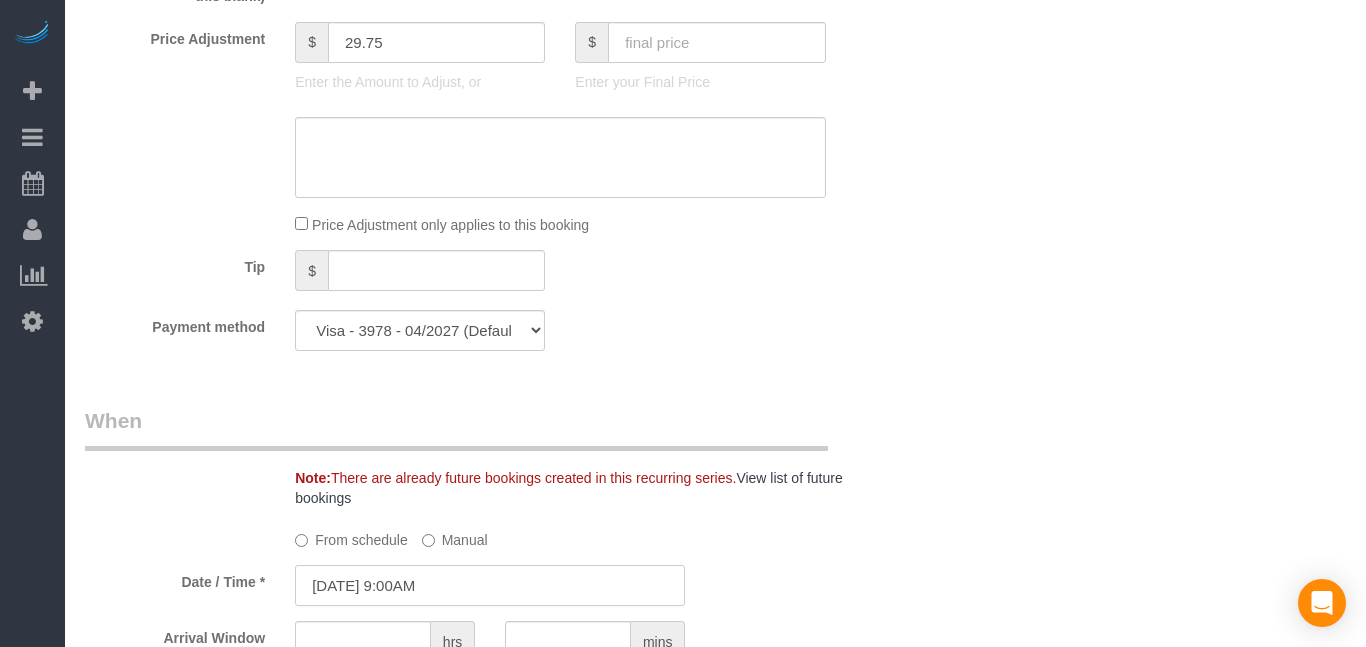 scroll, scrollTop: 927, scrollLeft: 0, axis: vertical 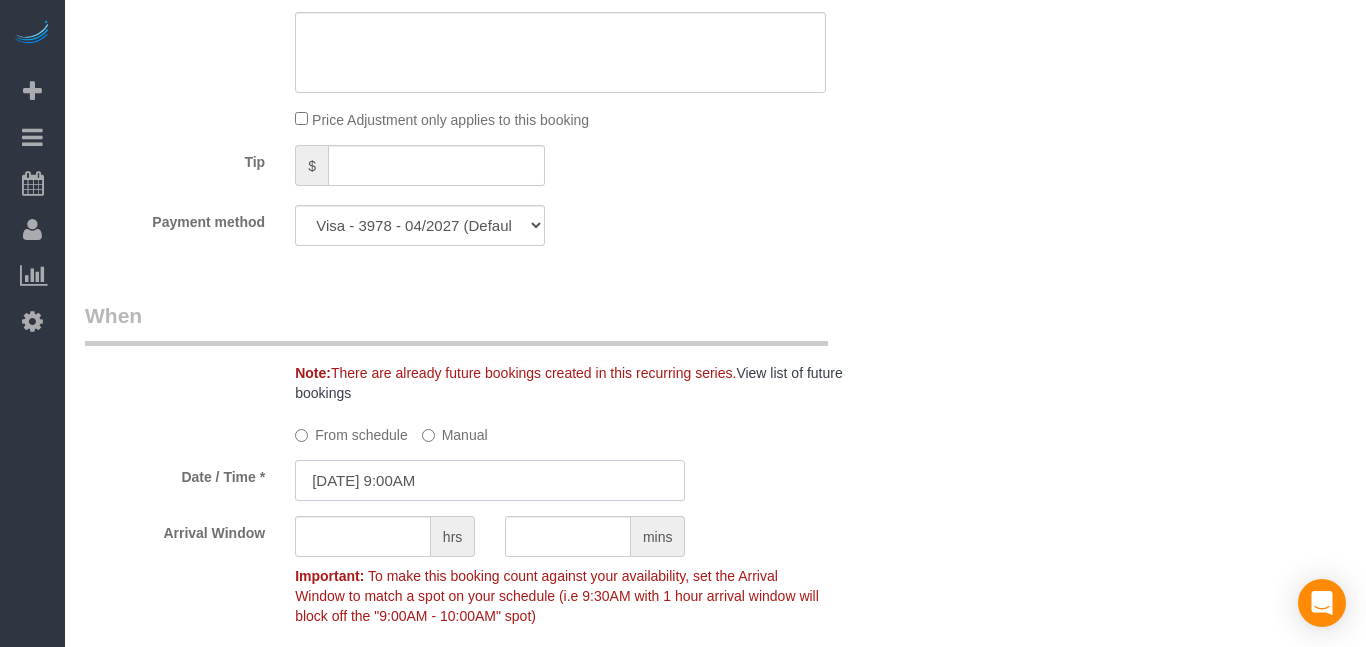 click on "08/05/2025 9:00AM" at bounding box center [490, 480] 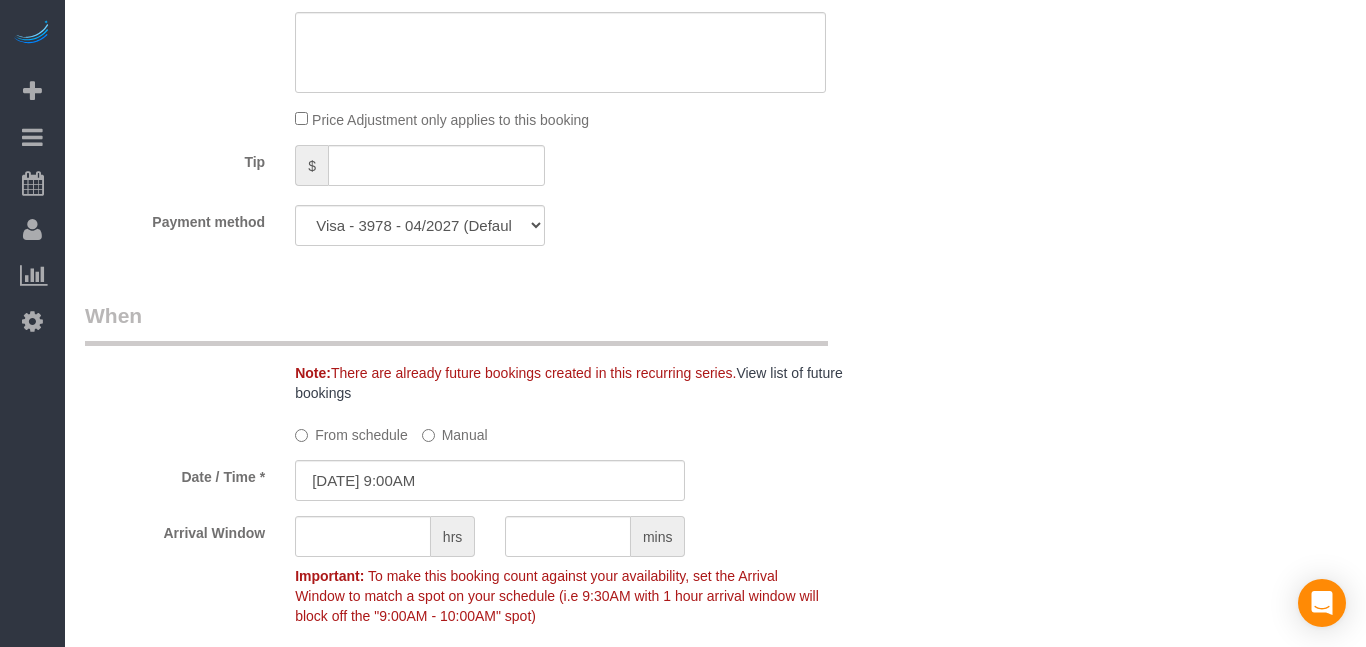 click on "From schedule" 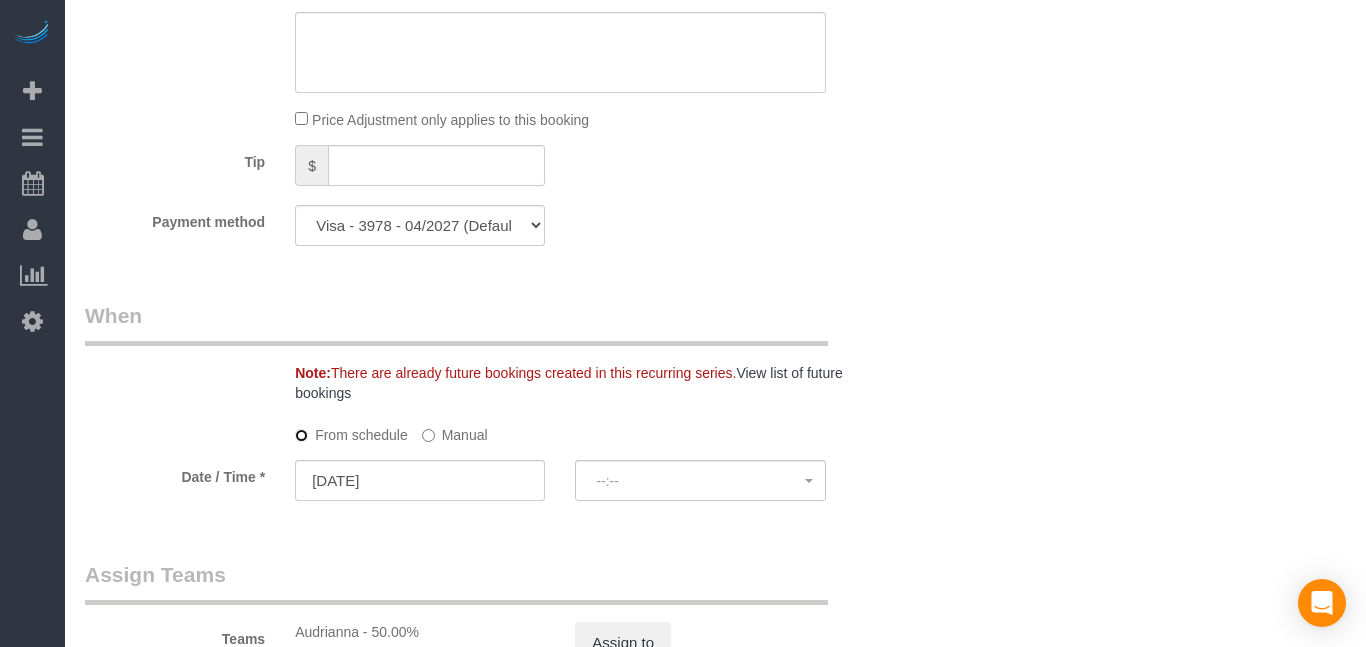 select on "spot26" 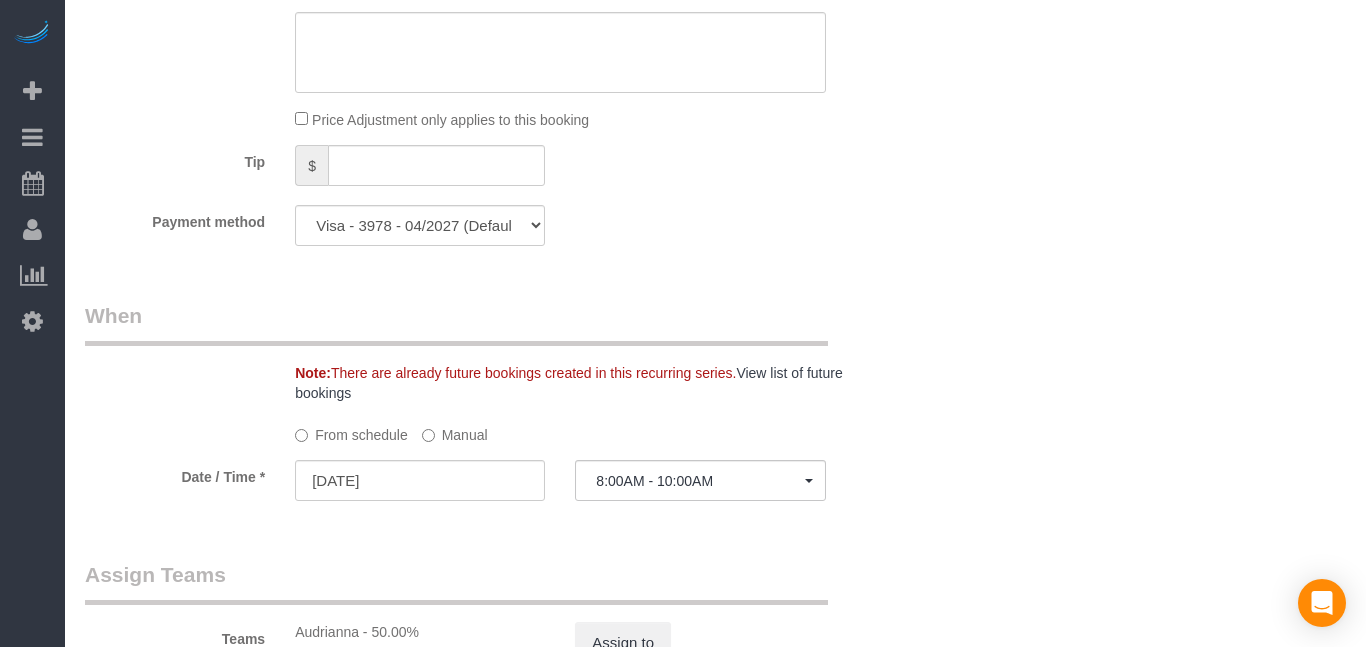 click on "Manual" 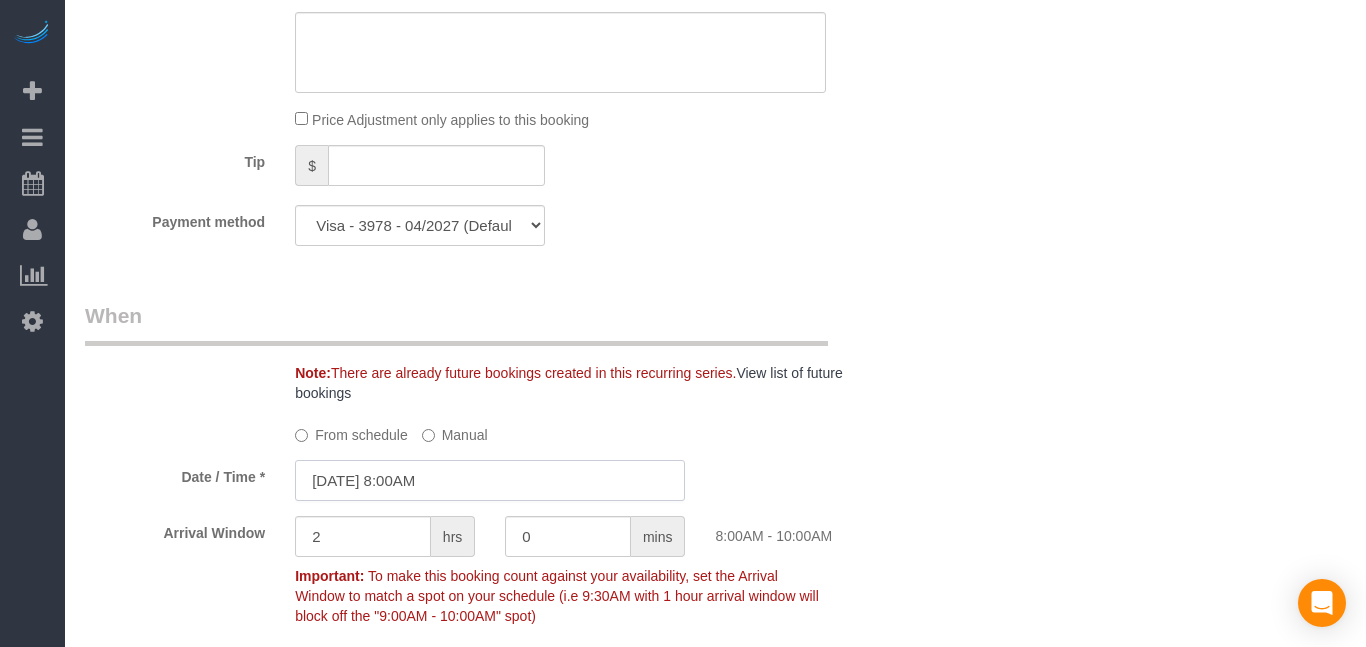 click on "08/05/2025 8:00AM" at bounding box center [490, 480] 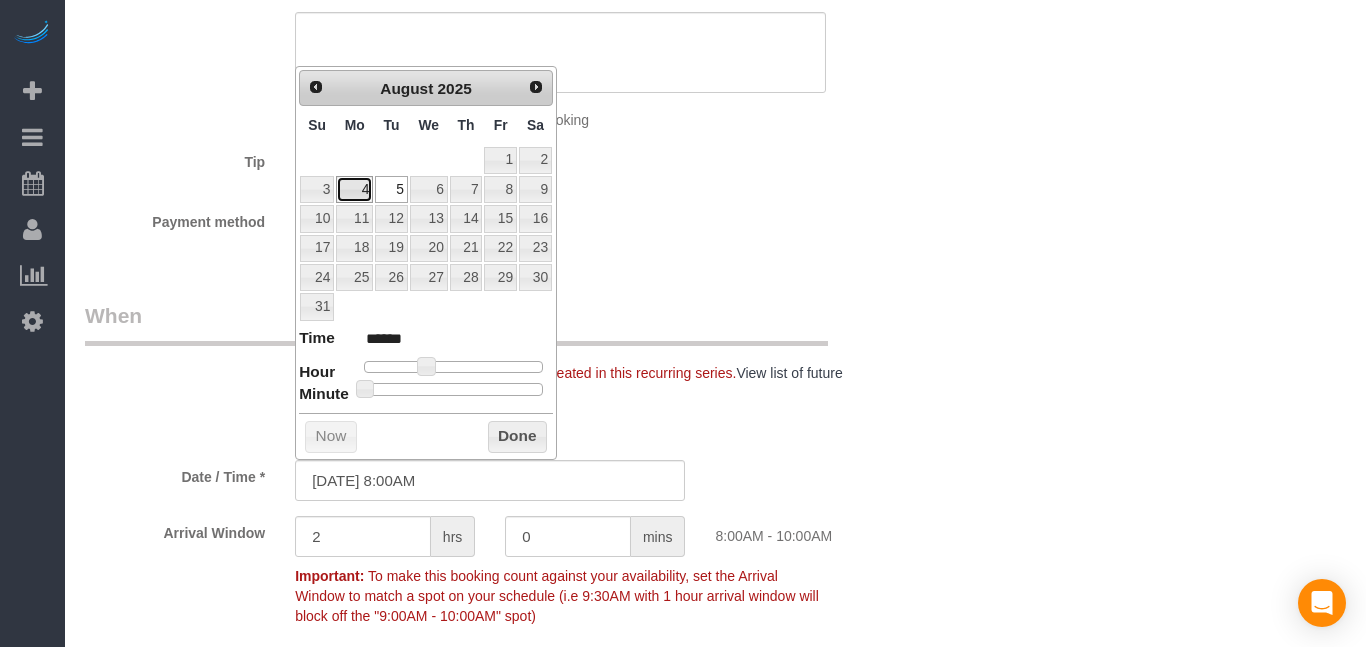 click on "4" at bounding box center (354, 189) 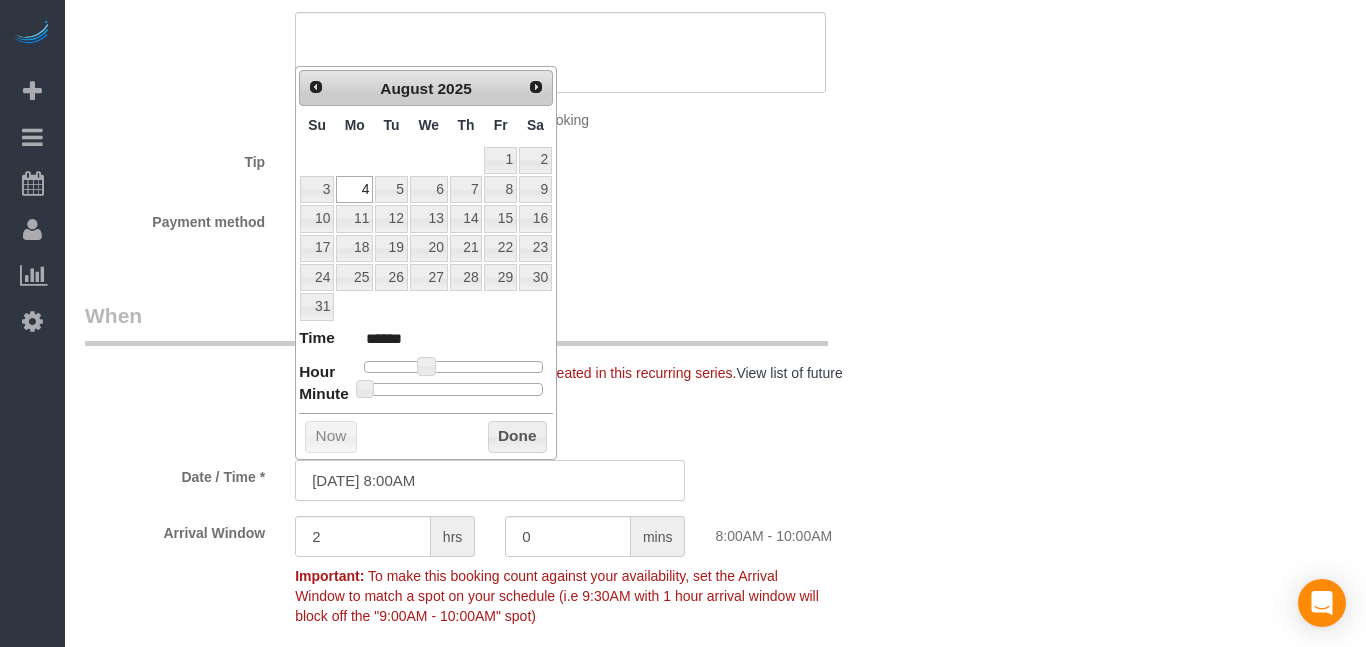click on "08/04/2025 8:00AM" at bounding box center (490, 480) 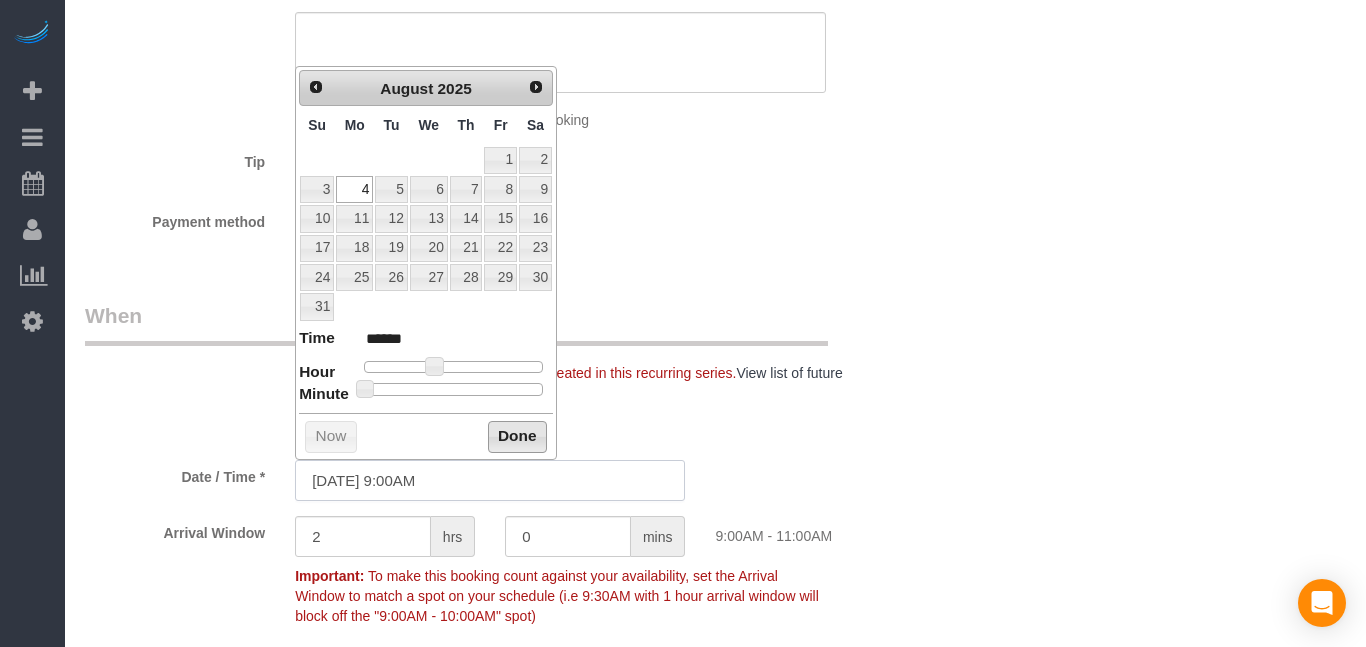 type on "08/04/2025 9:00AM" 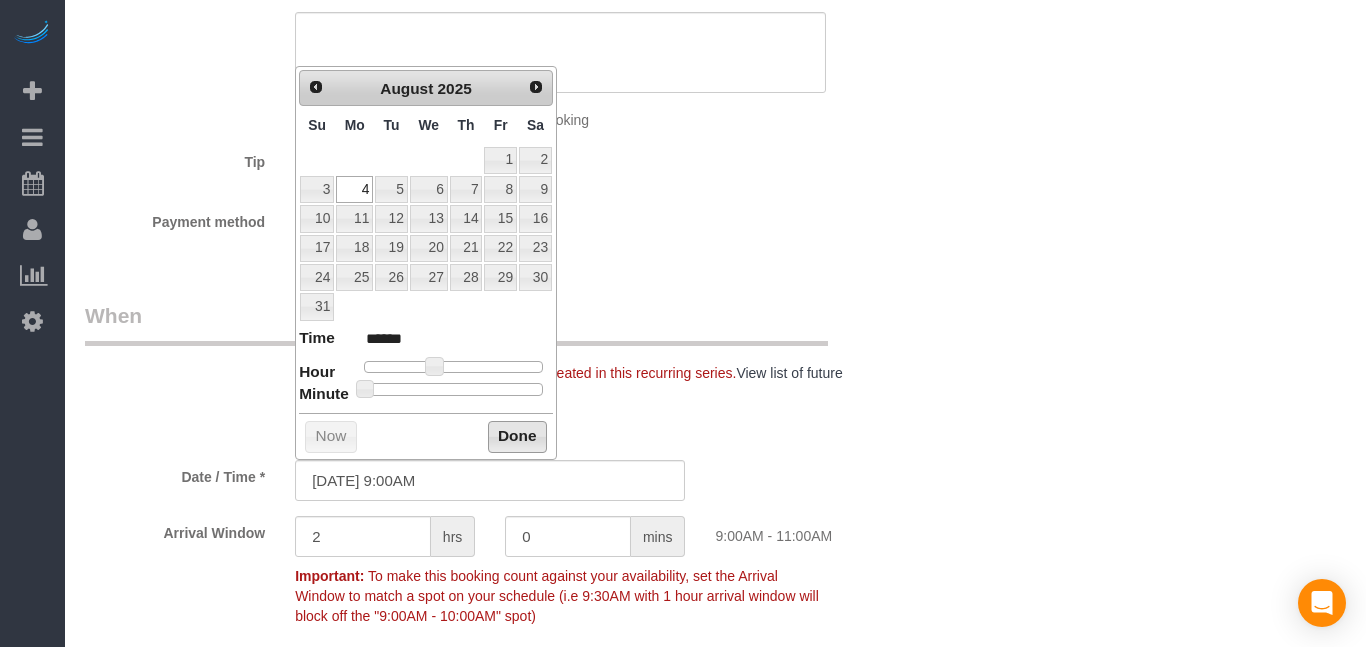 click on "Done" at bounding box center (517, 437) 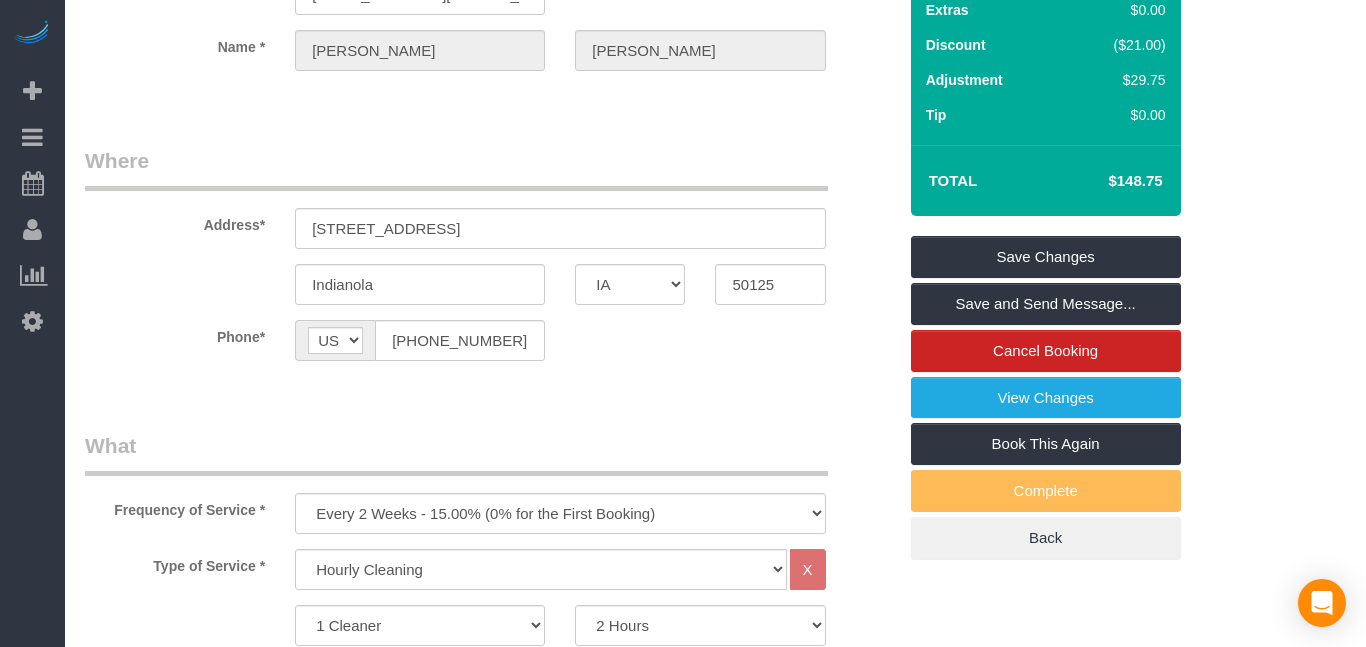 scroll, scrollTop: 146, scrollLeft: 0, axis: vertical 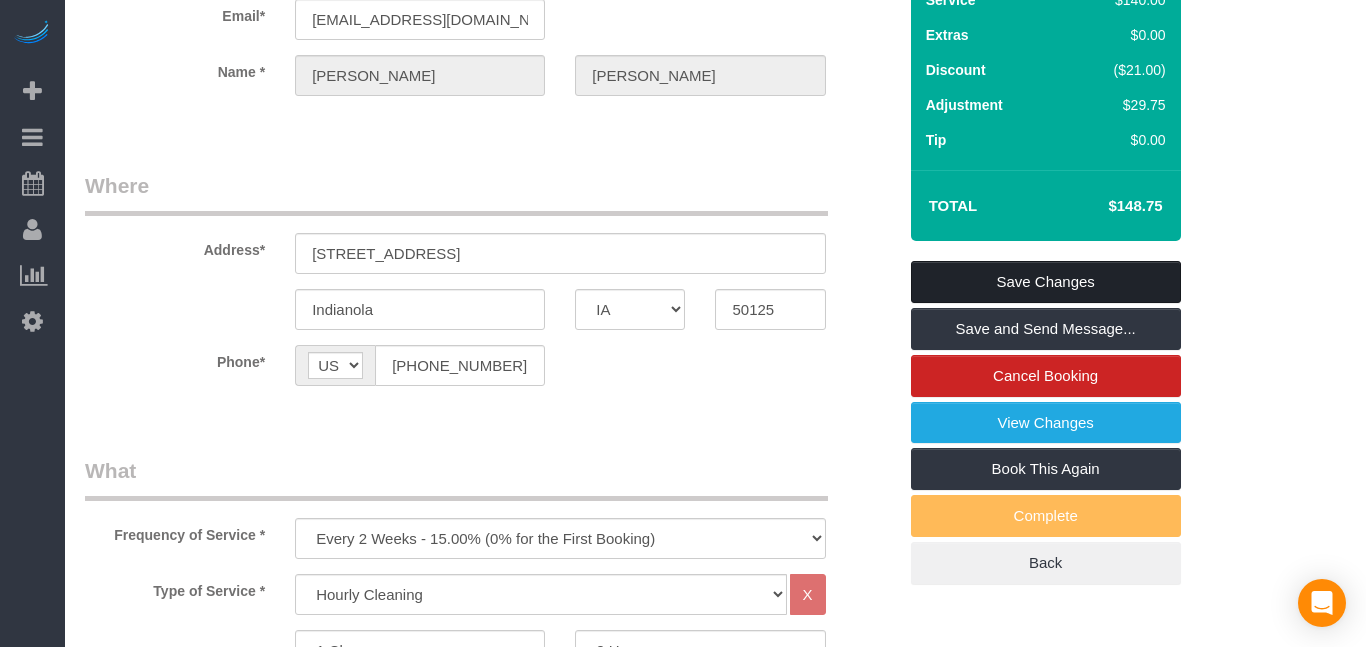 click on "Save Changes" at bounding box center [1046, 282] 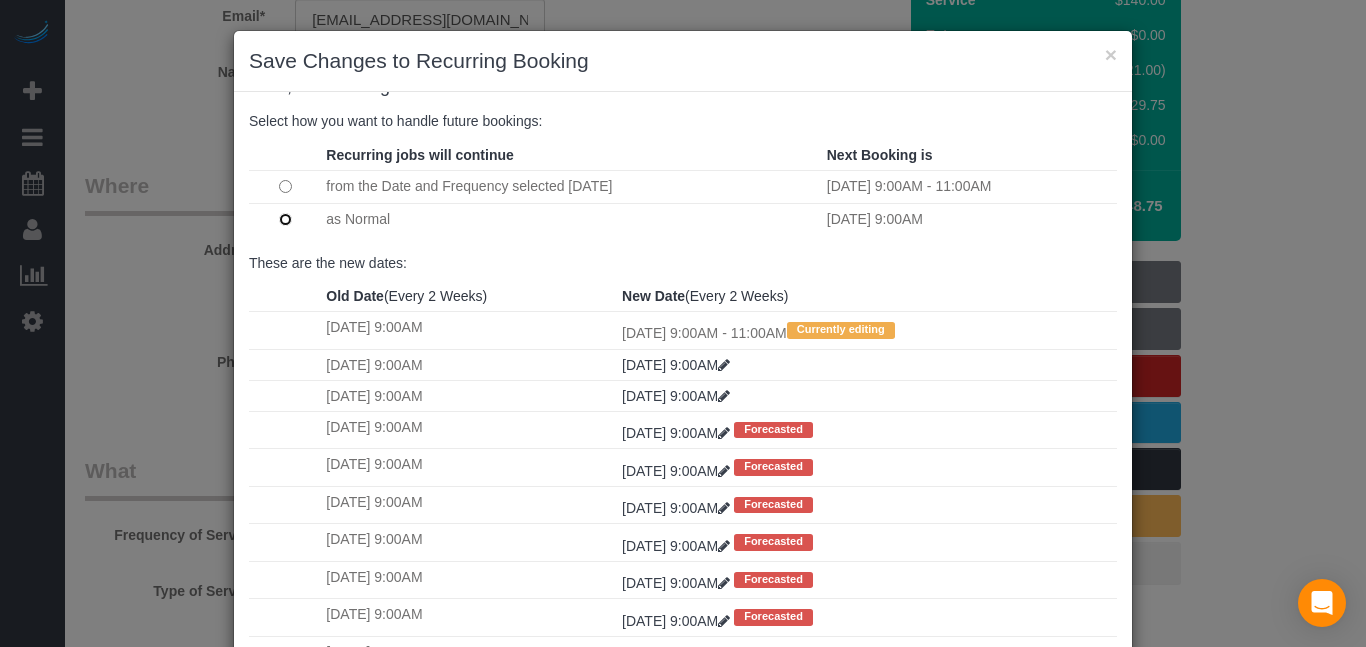 scroll, scrollTop: 140, scrollLeft: 0, axis: vertical 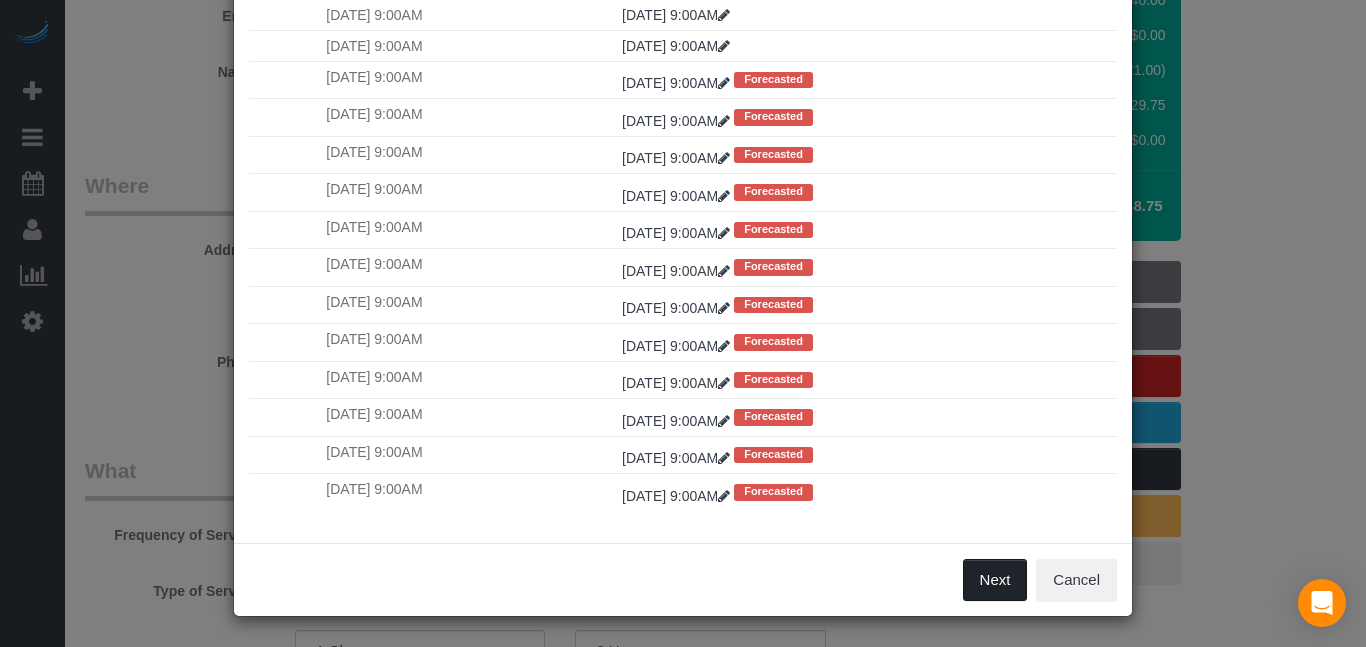 click on "Next" at bounding box center [995, 580] 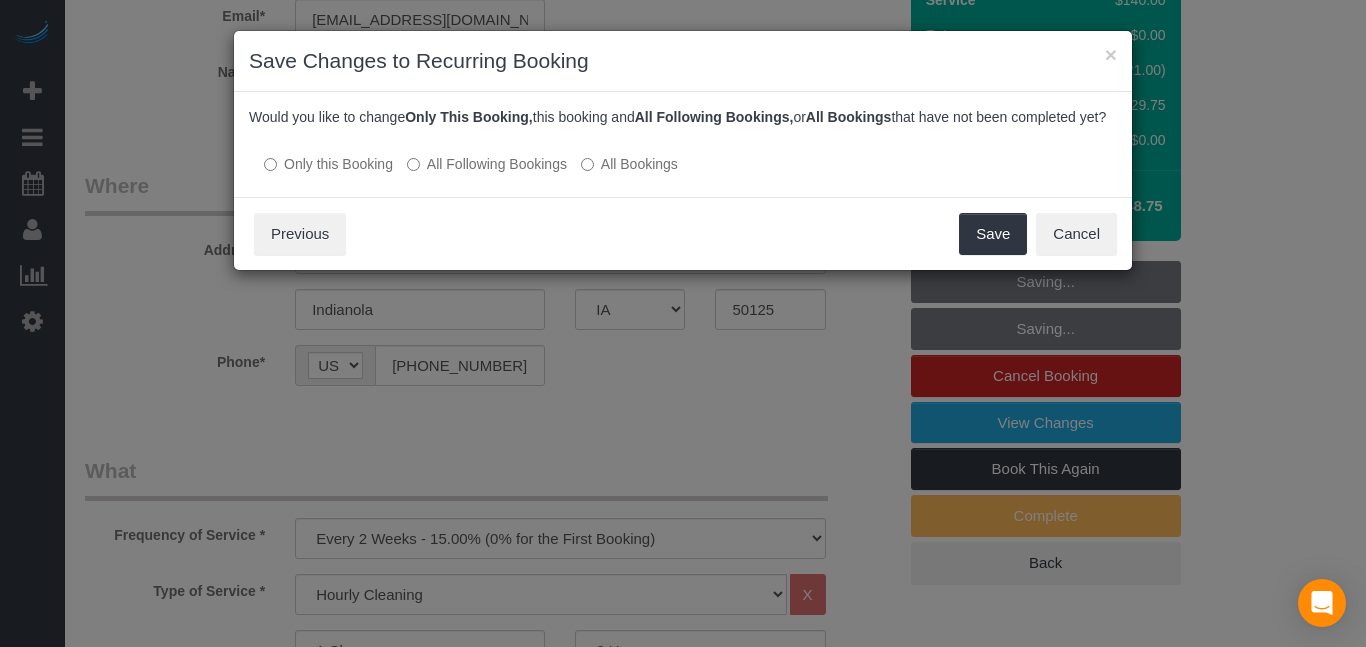 scroll, scrollTop: 0, scrollLeft: 0, axis: both 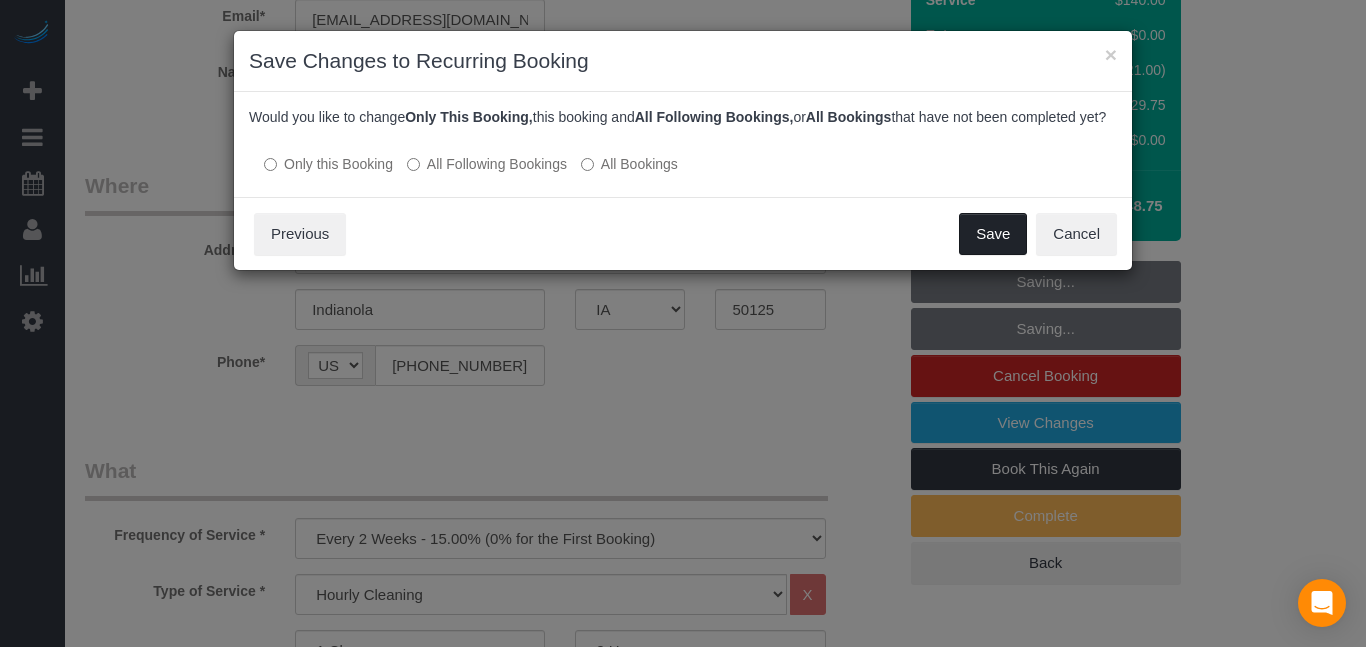 click on "Save" at bounding box center (993, 234) 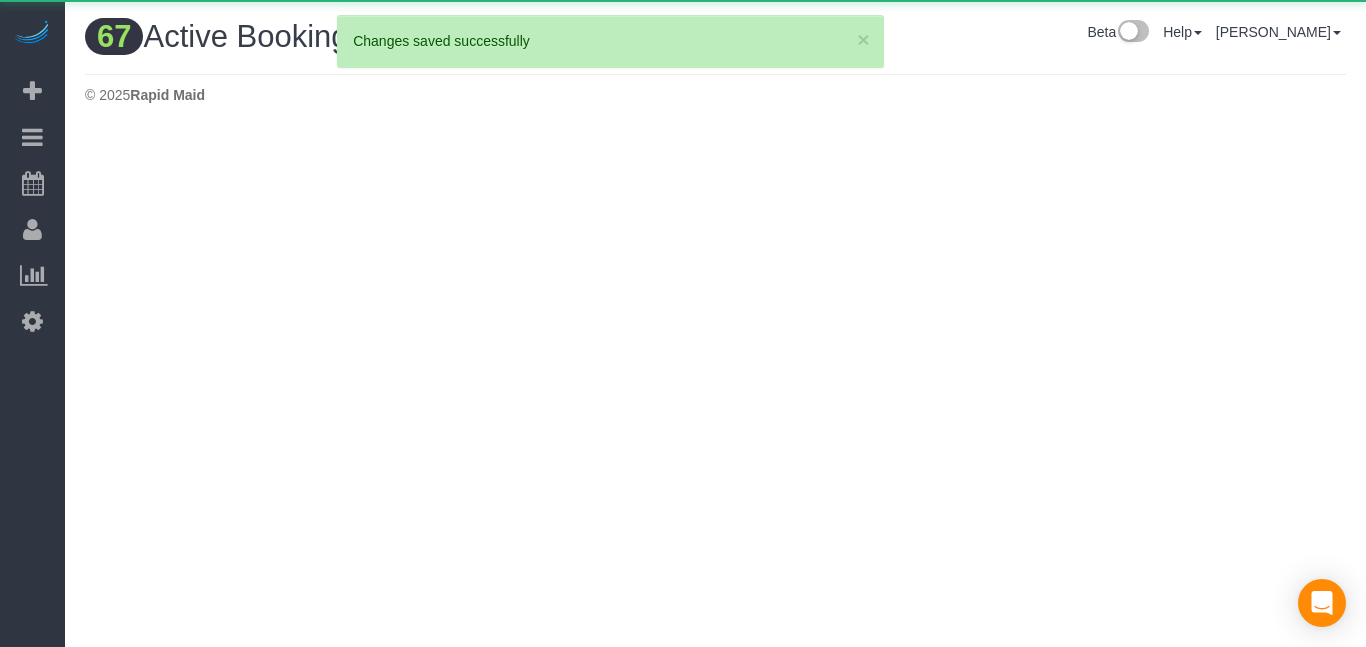 scroll, scrollTop: 0, scrollLeft: 0, axis: both 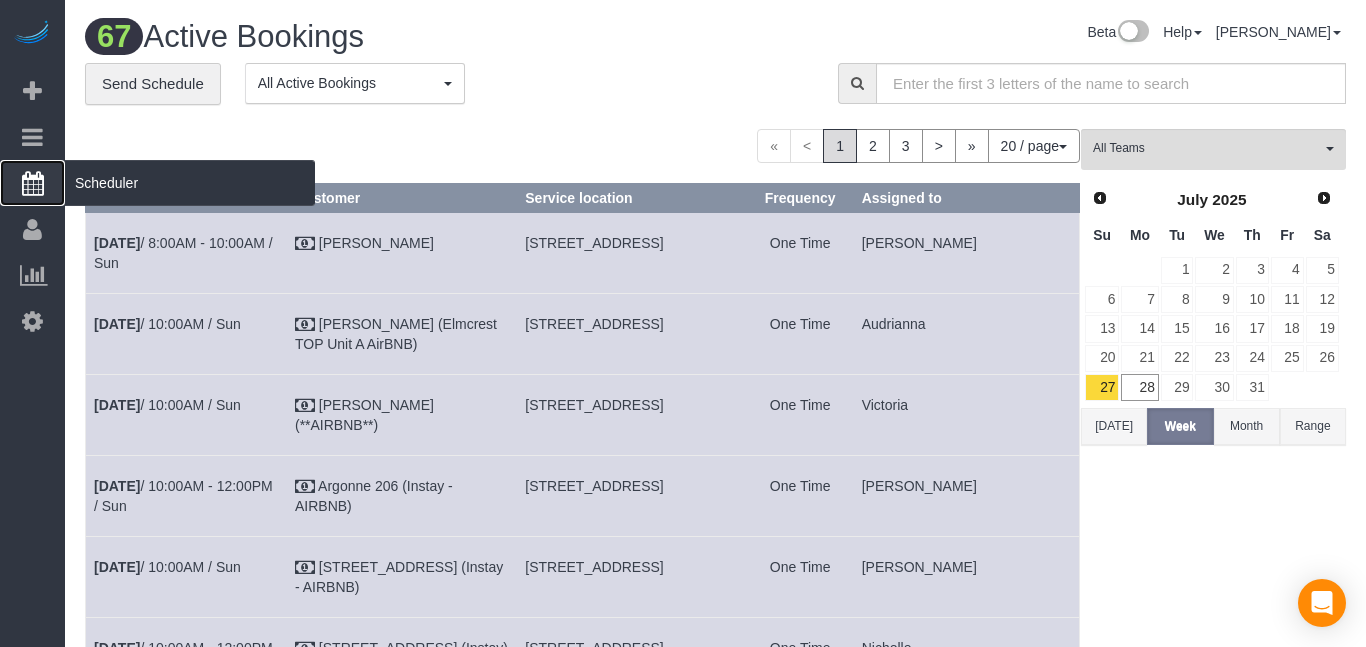 click at bounding box center (33, 183) 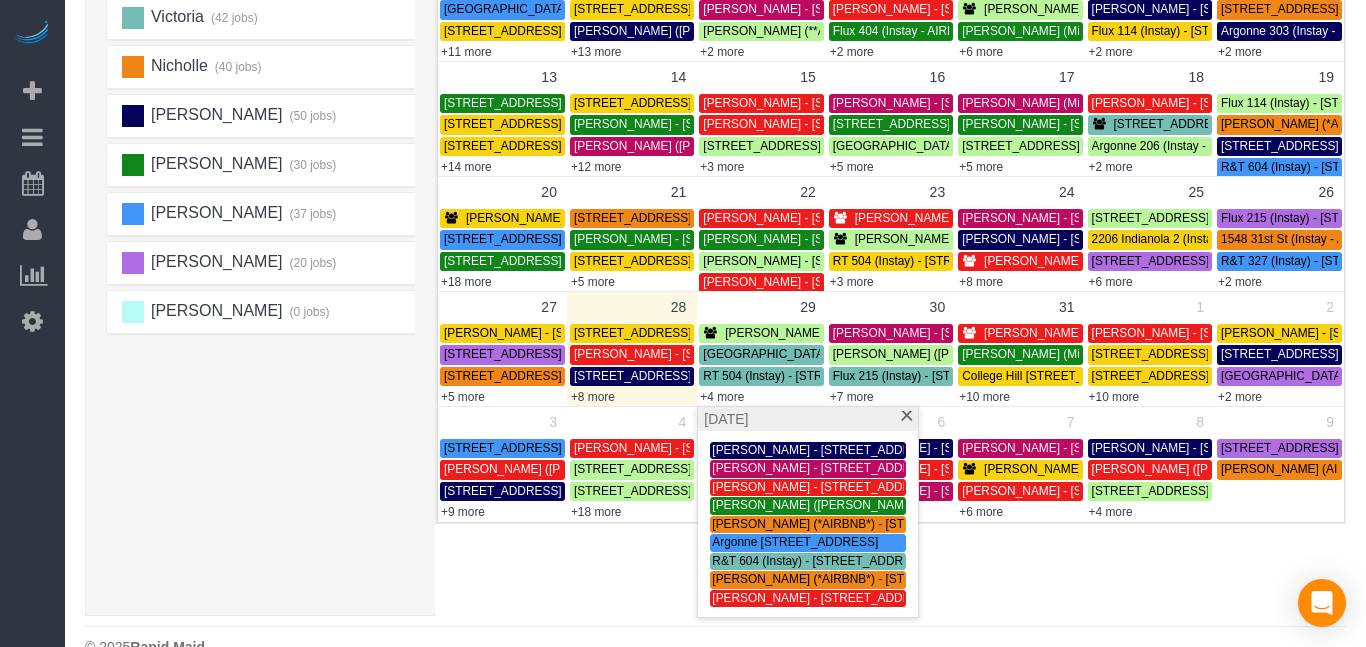 scroll, scrollTop: 445, scrollLeft: 0, axis: vertical 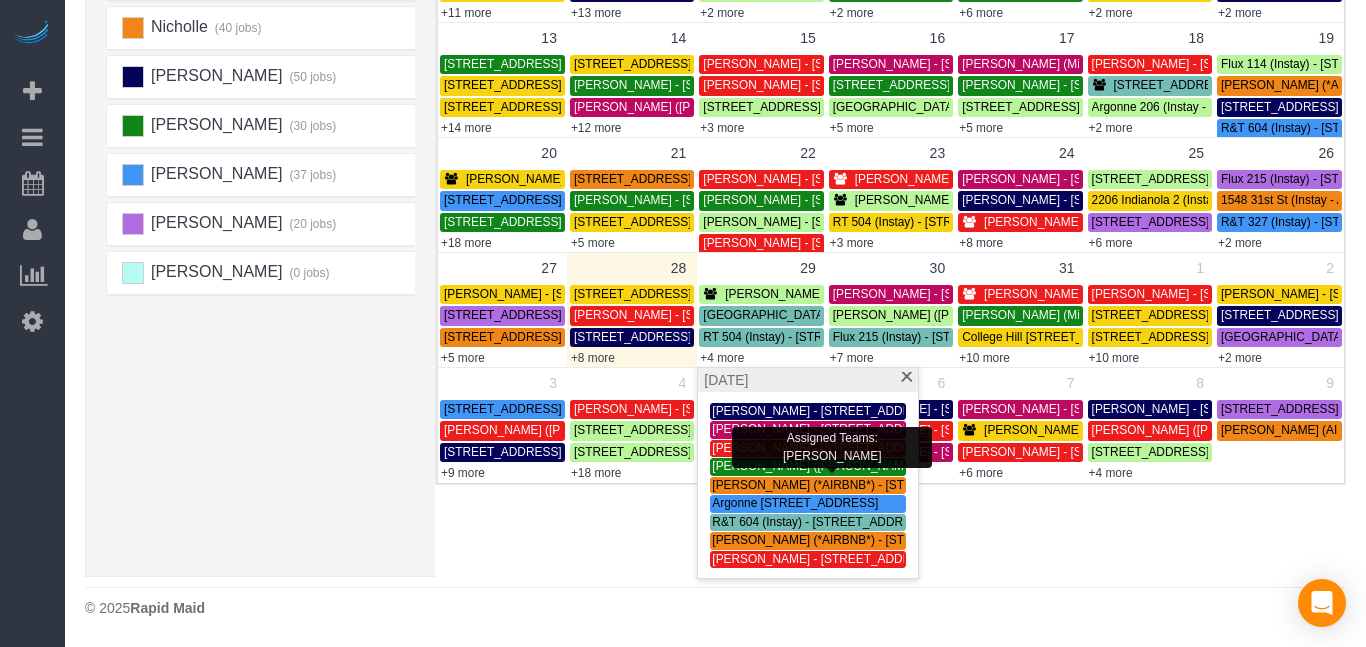 click on "[PERSON_NAME] - [STREET_ADDRESS]" at bounding box center [825, 448] 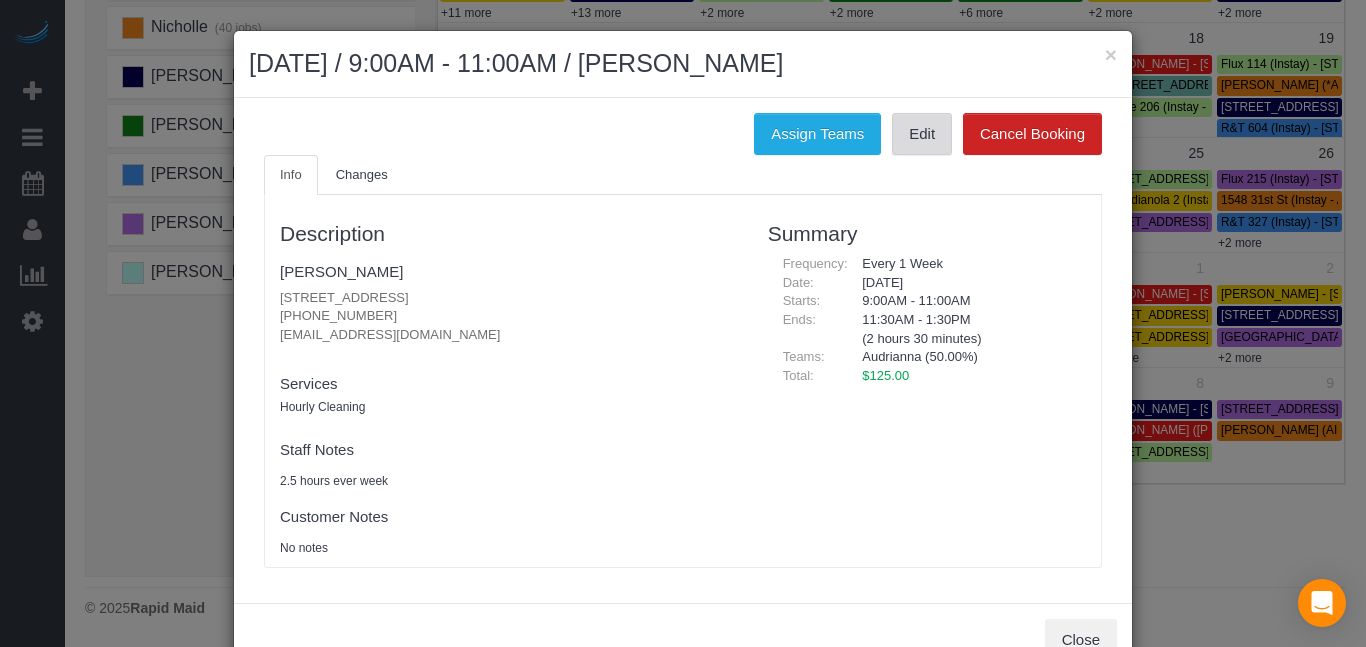 click on "Edit" at bounding box center [922, 134] 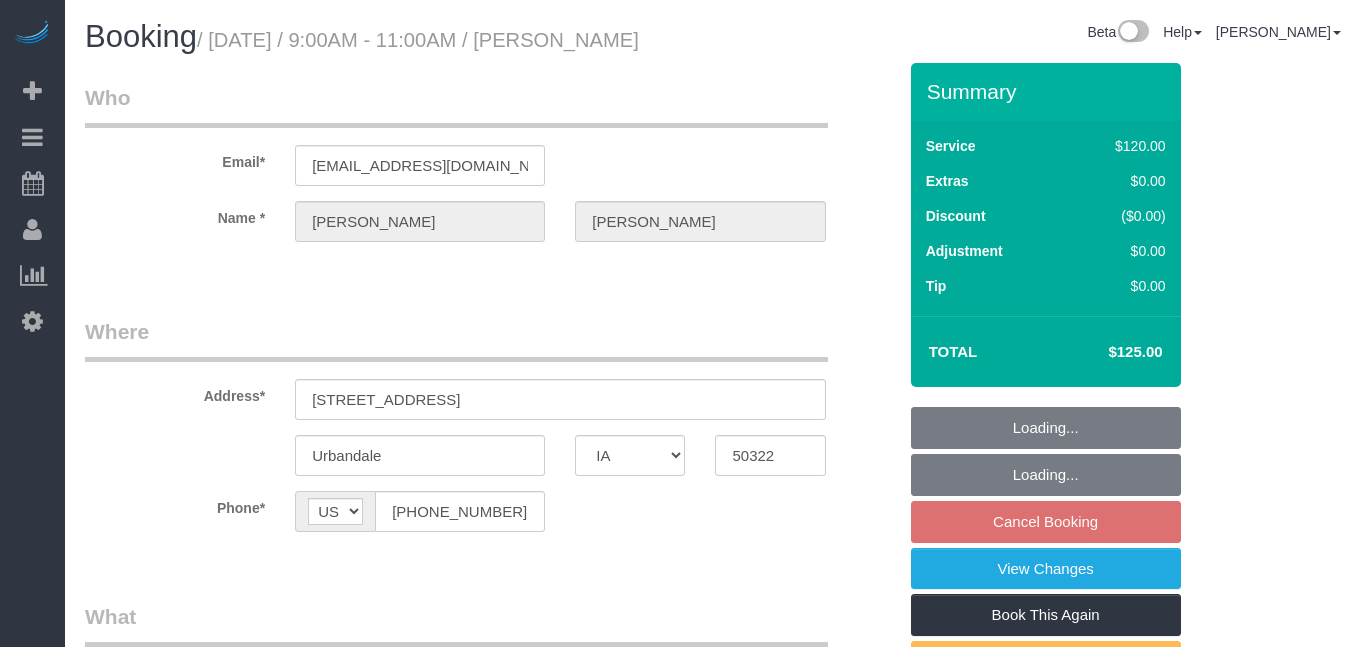 select on "IA" 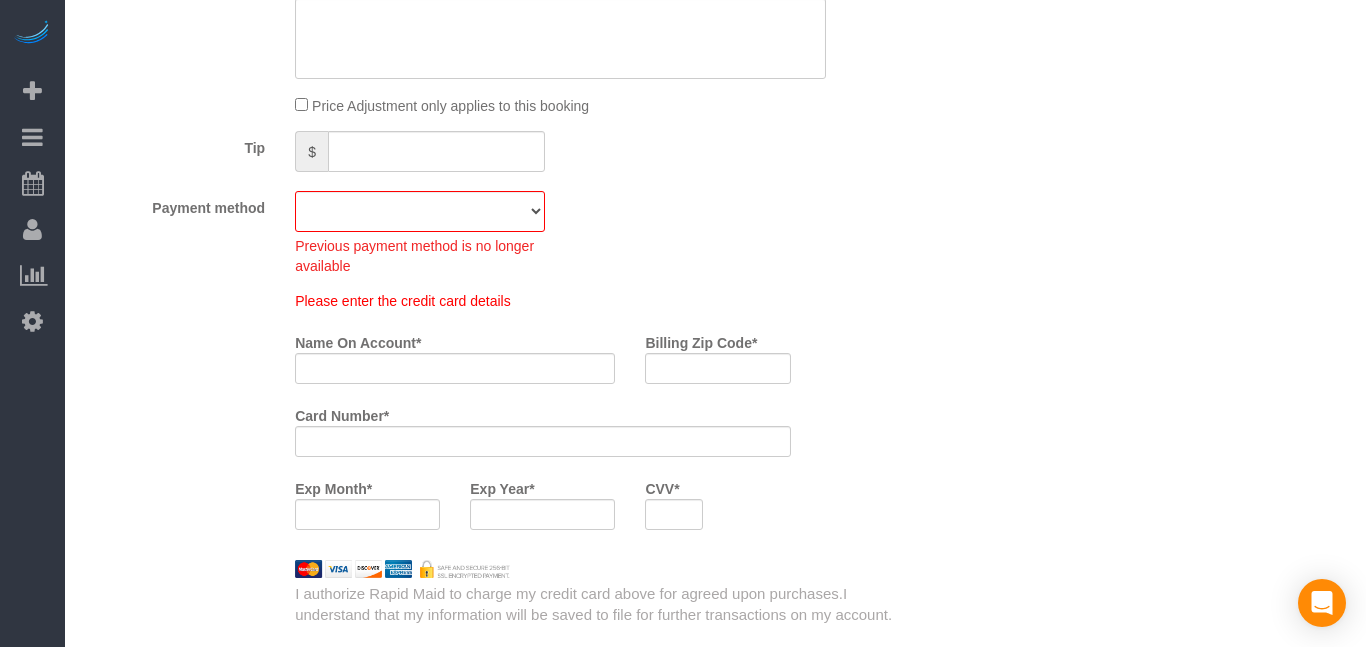 scroll, scrollTop: 1149, scrollLeft: 0, axis: vertical 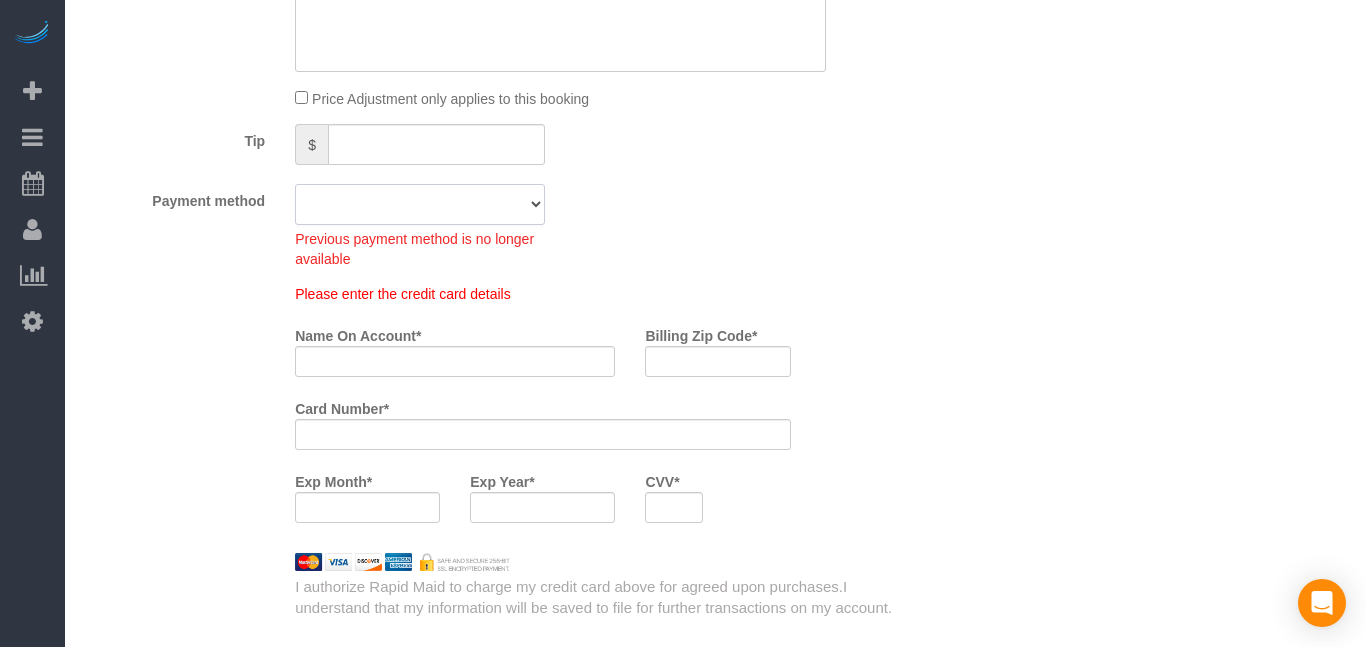 click on "Mastercard - 3713 - 03/2028 (Default) Add Credit Card ─────────────── Cash Check Paypal" 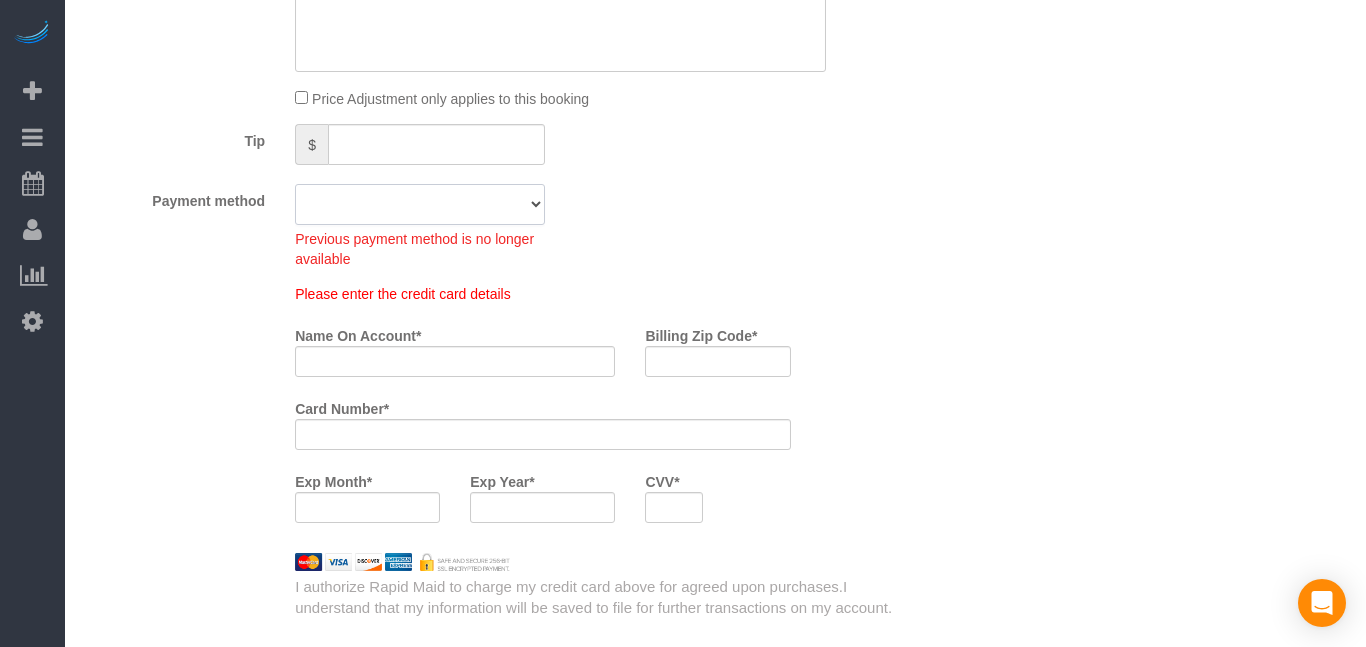 select on "string:fspay-4543379d-0fc0-4225-beba-6a91f94d20ea" 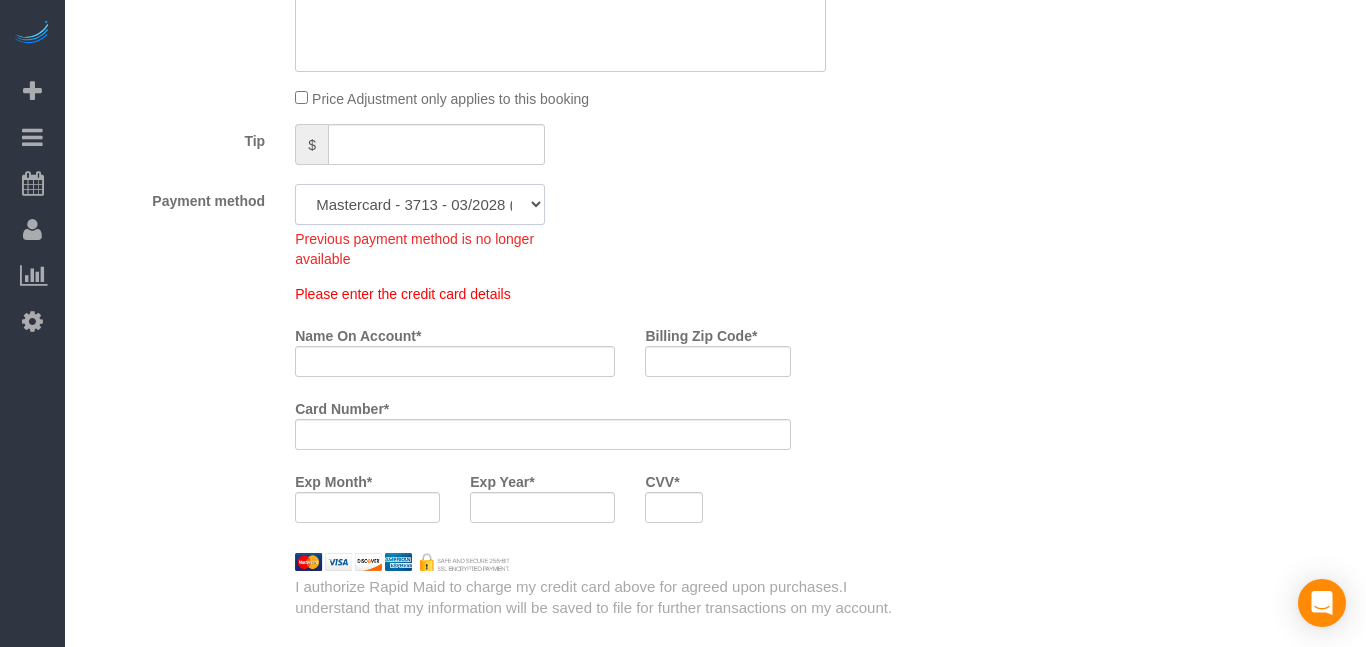 click on "Mastercard - 3713 - 03/2028 (Default) Add Credit Card ─────────────── Cash Check Paypal" 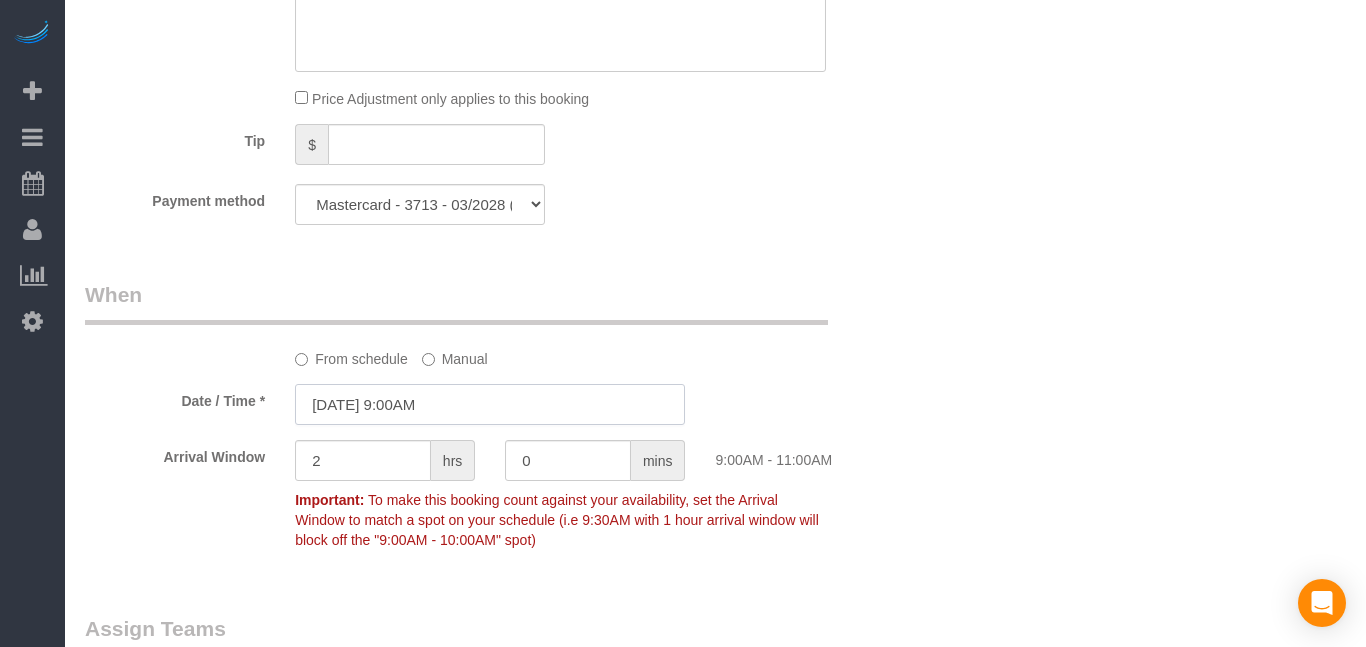click on "08/05/2025 9:00AM" at bounding box center [490, 404] 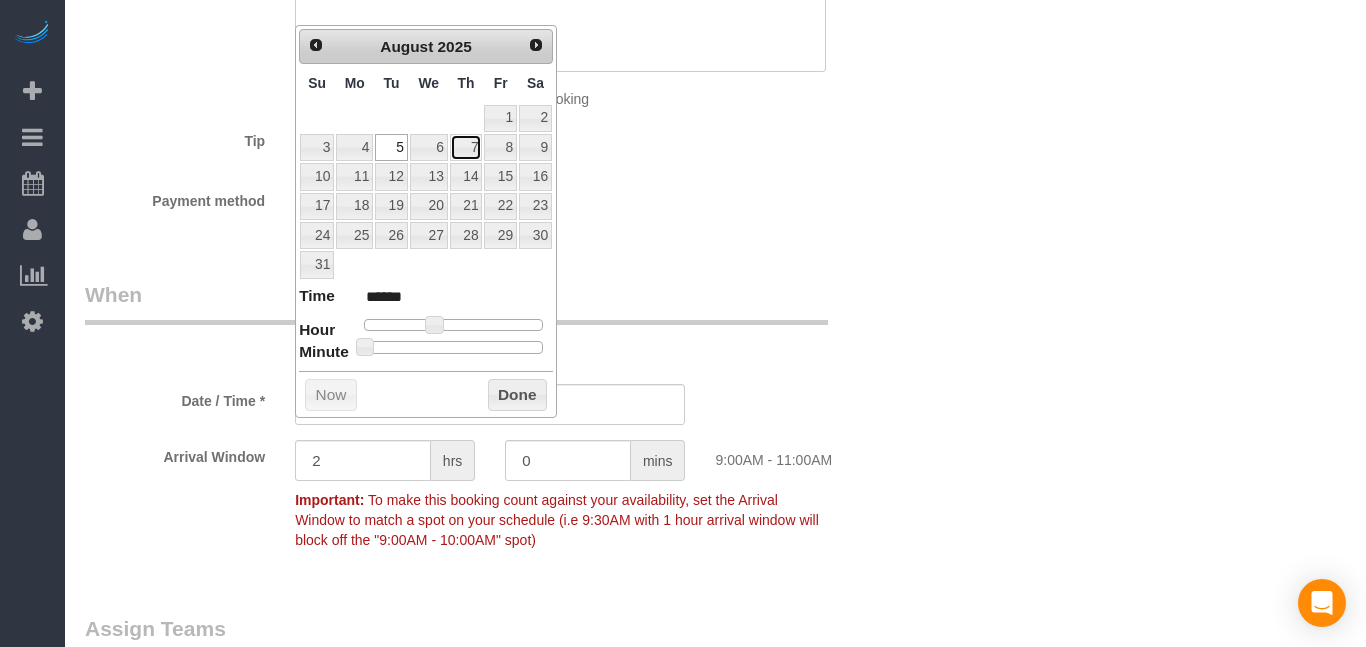 click on "7" at bounding box center [466, 147] 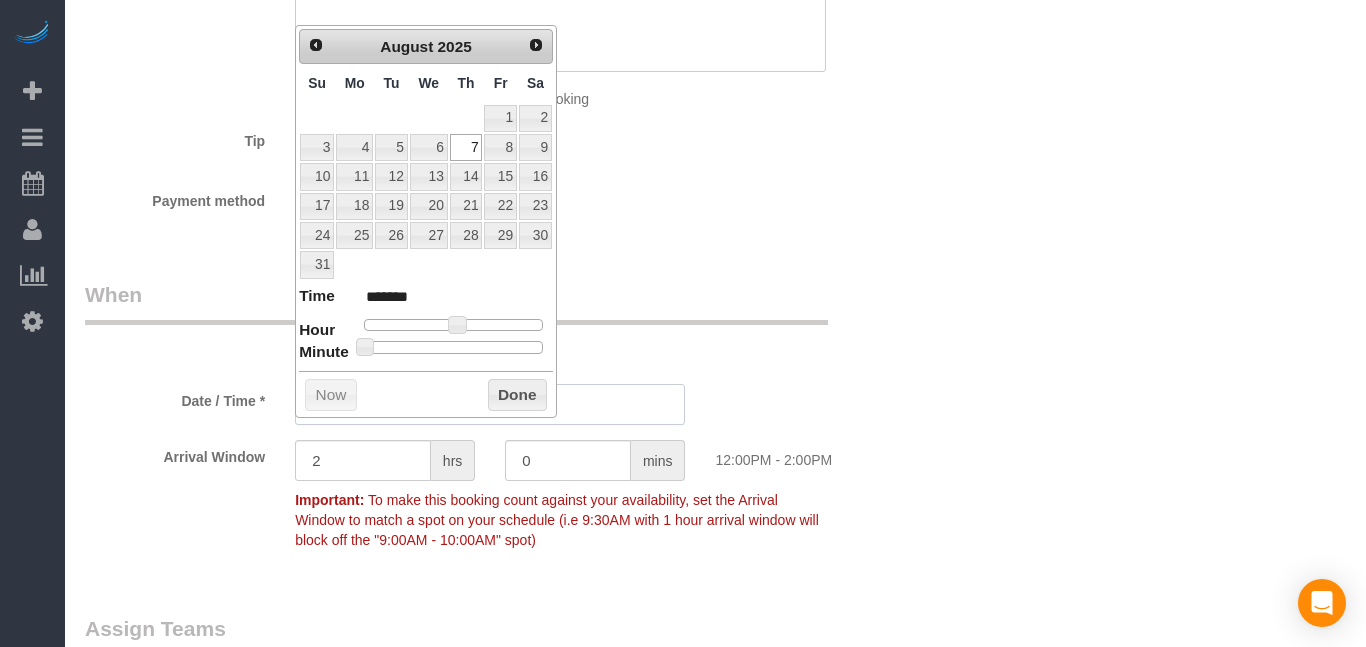 type on "08/07/2025 12:00PM" 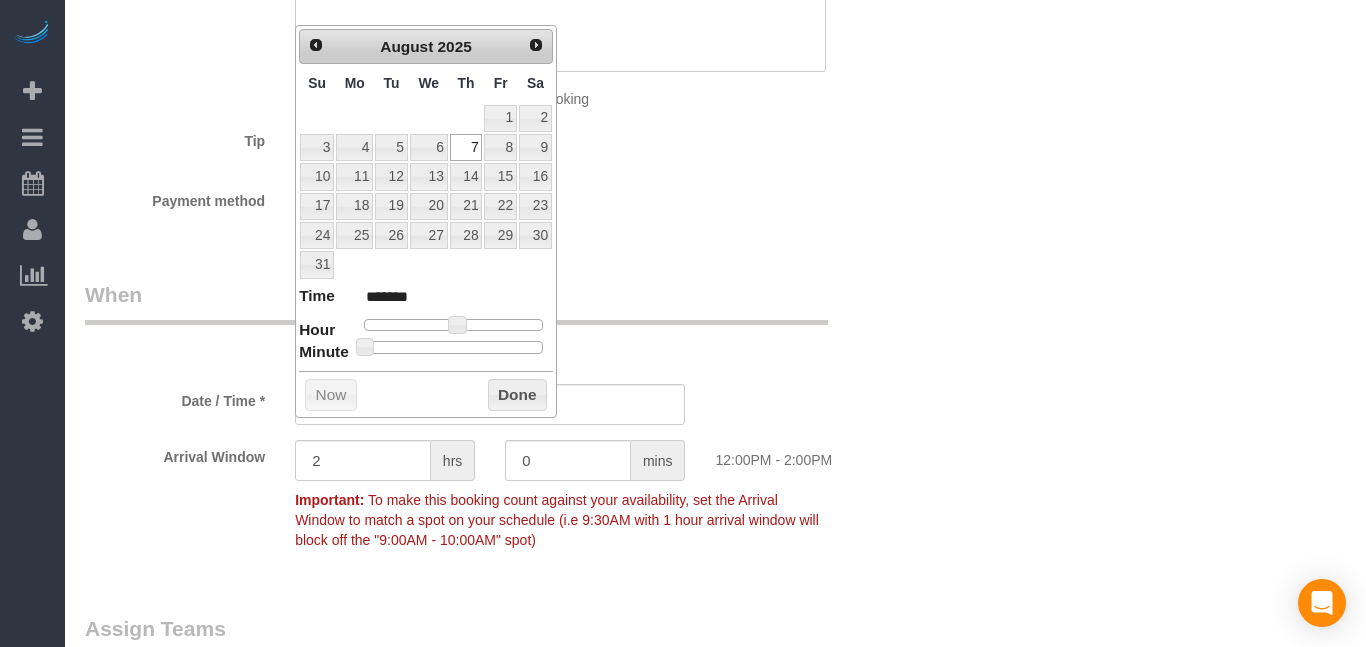 click on "Payment method
Mastercard - 3713 - 03/2028 (Default) Add Credit Card ─────────────── Cash Check Paypal" 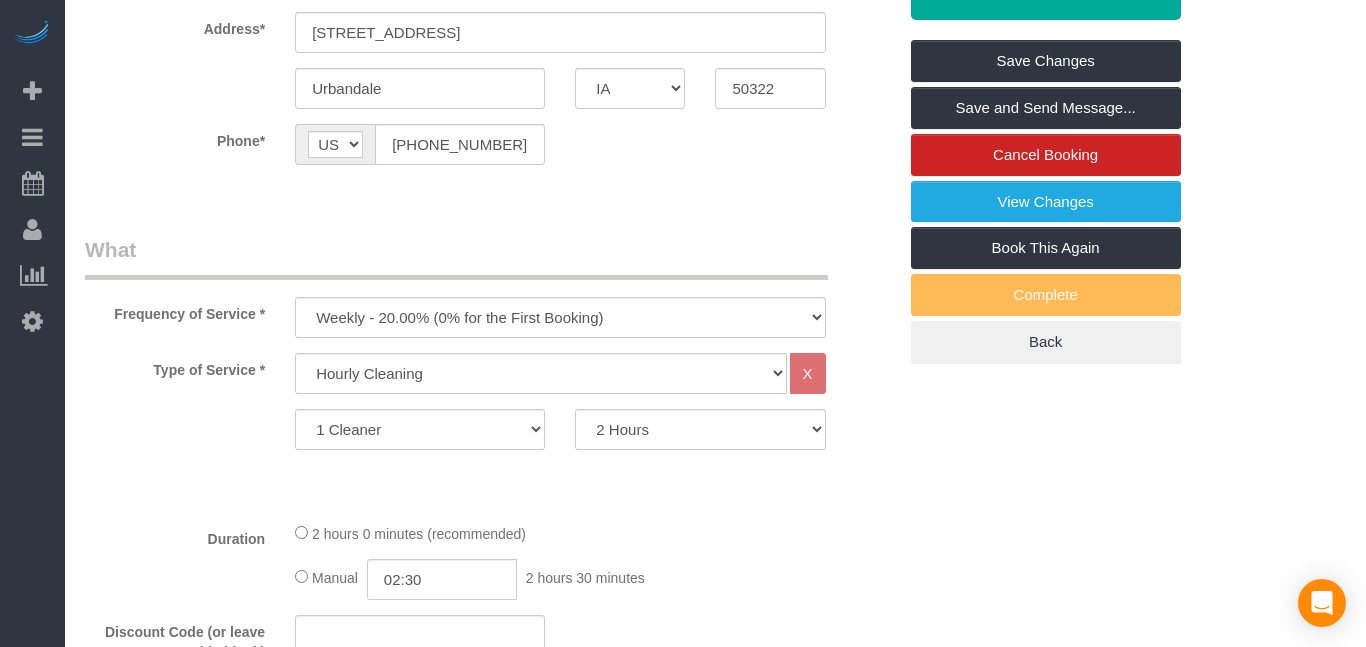 scroll, scrollTop: 350, scrollLeft: 0, axis: vertical 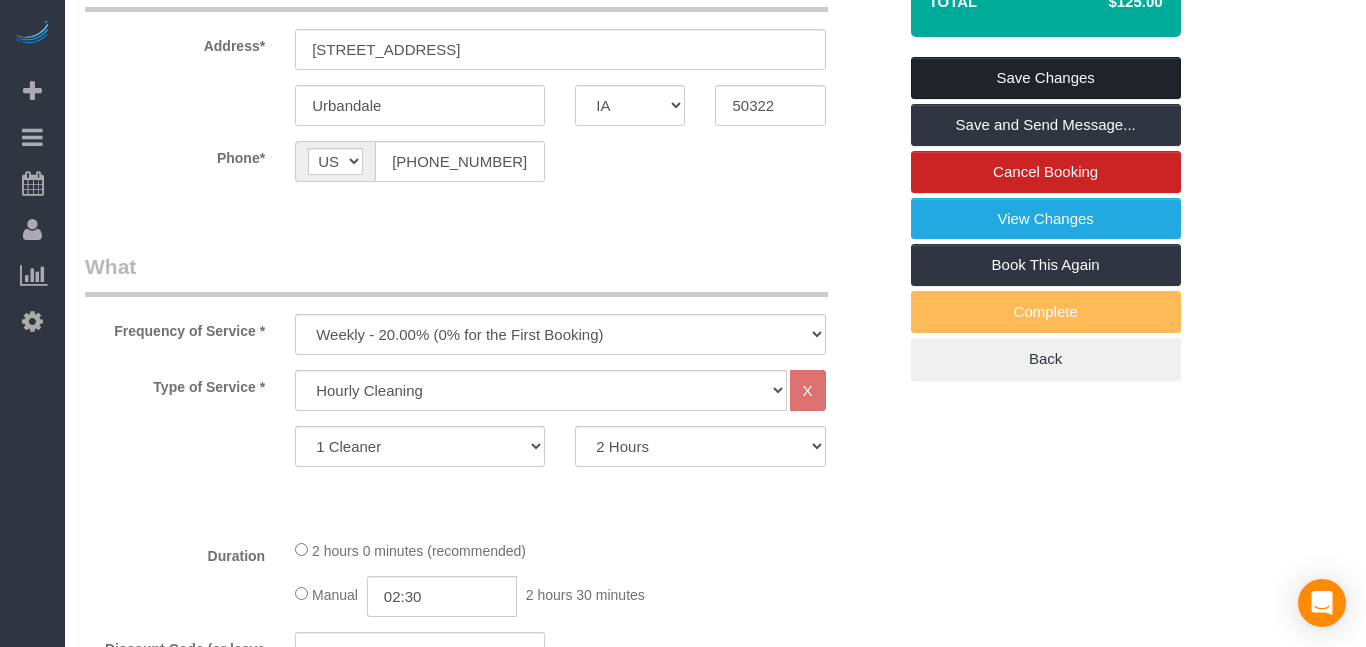 click on "Save Changes" at bounding box center (1046, 78) 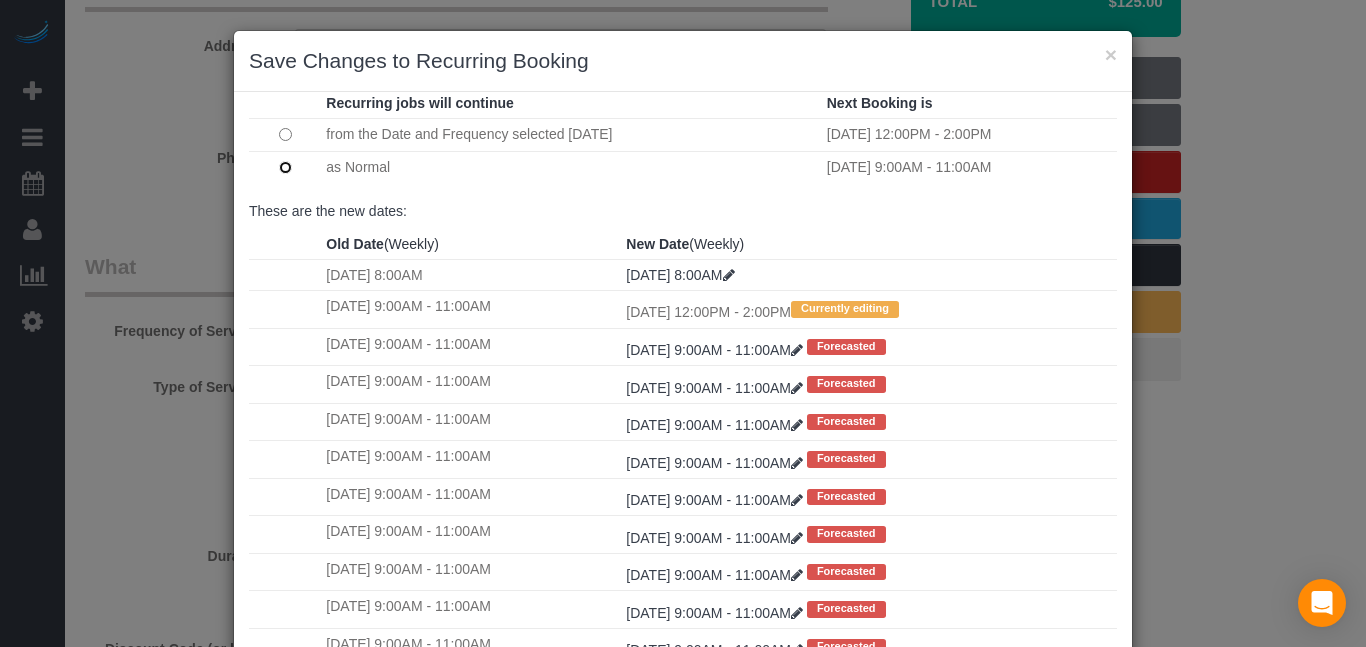 scroll, scrollTop: 109, scrollLeft: 0, axis: vertical 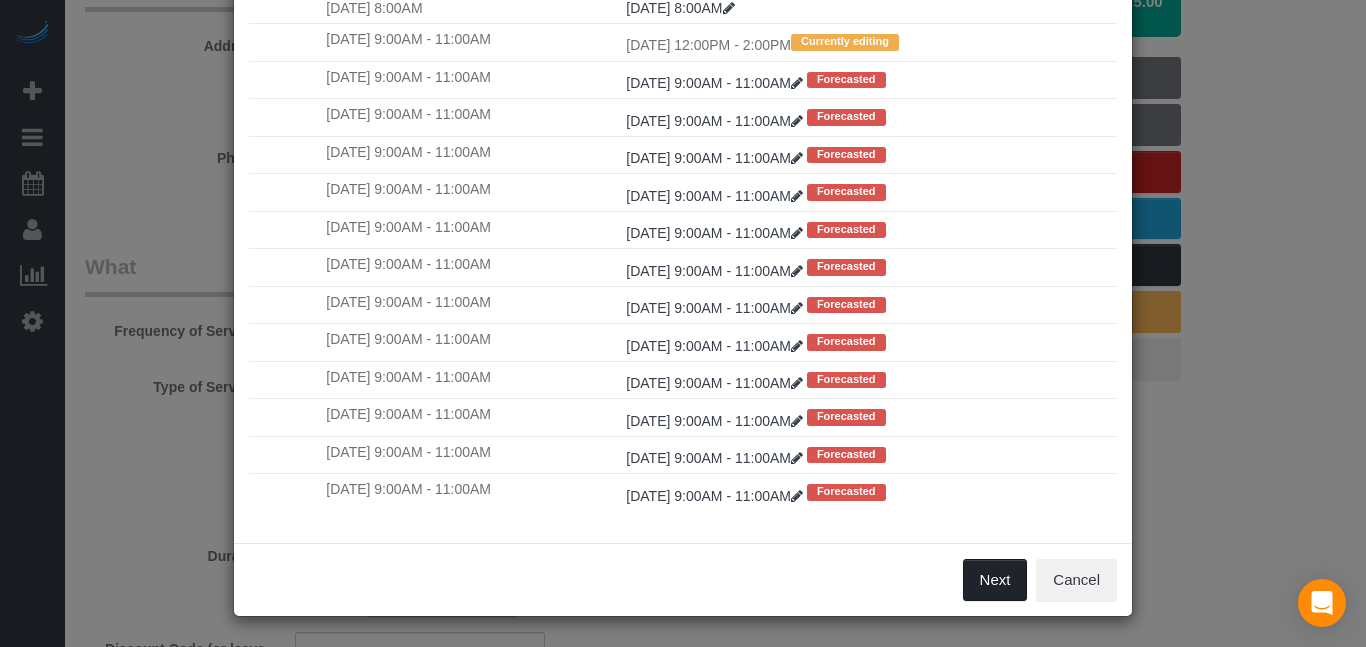 click on "Next" at bounding box center (995, 580) 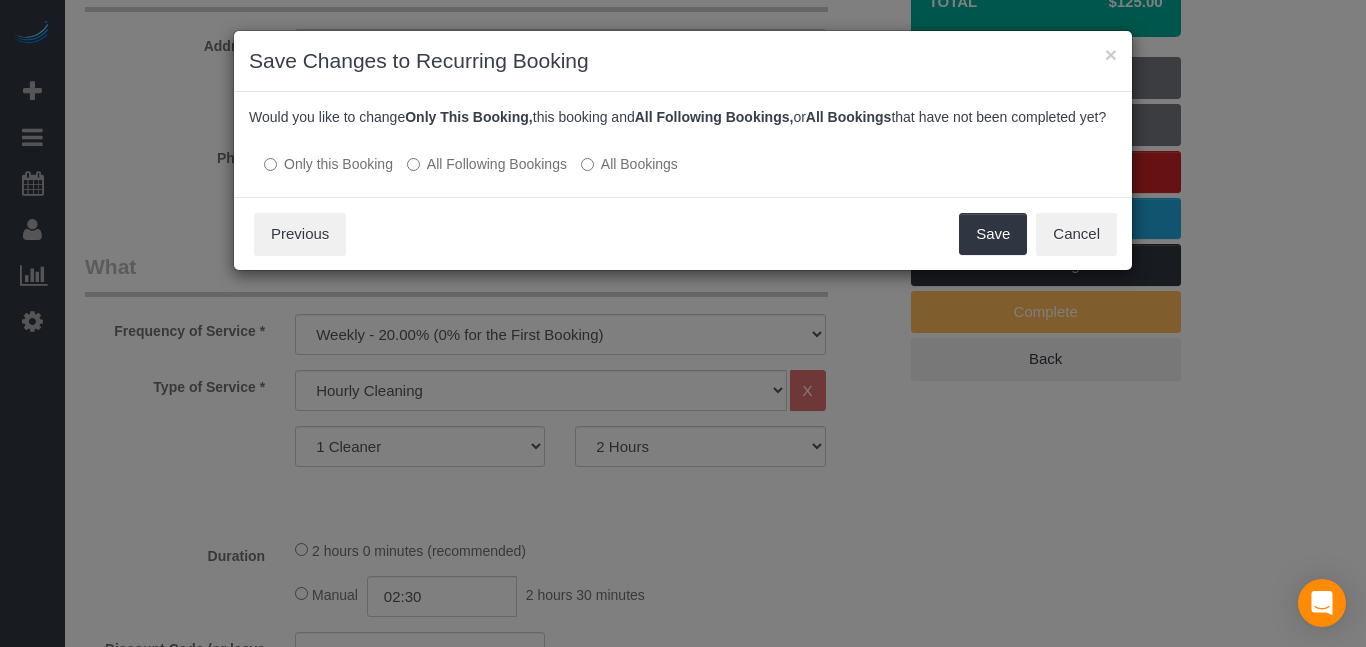 scroll, scrollTop: 0, scrollLeft: 0, axis: both 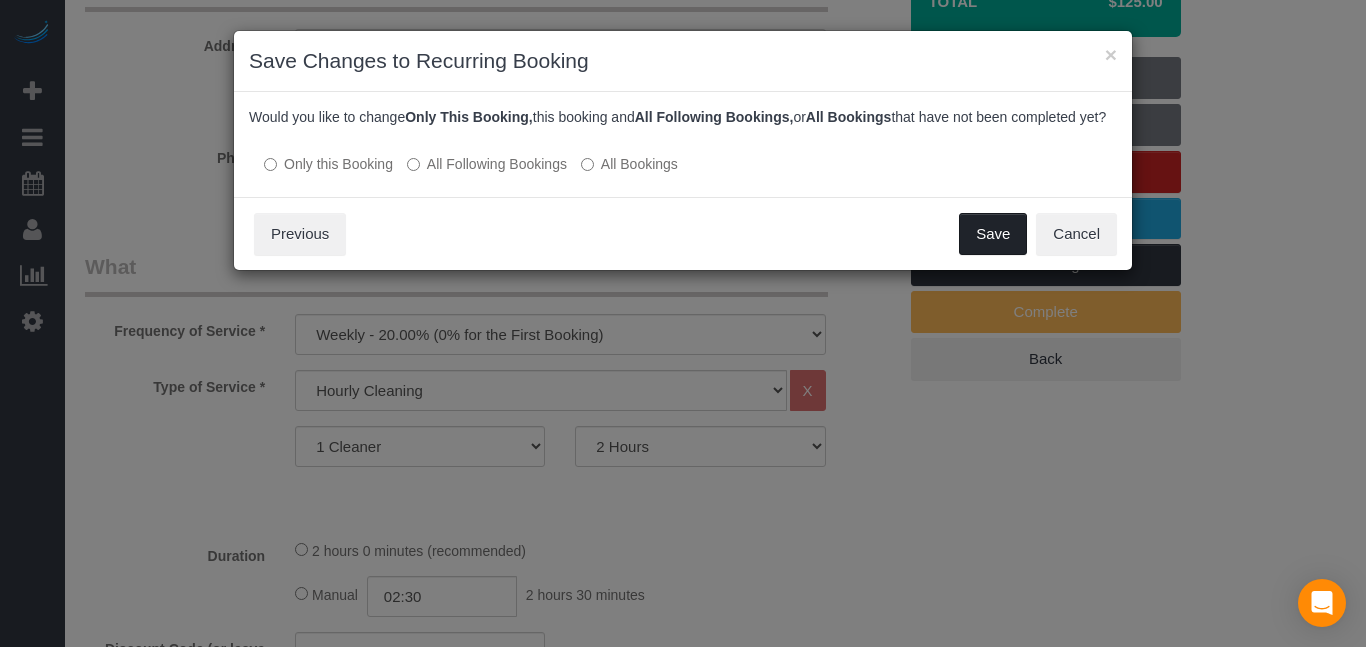 click on "Save" at bounding box center (993, 234) 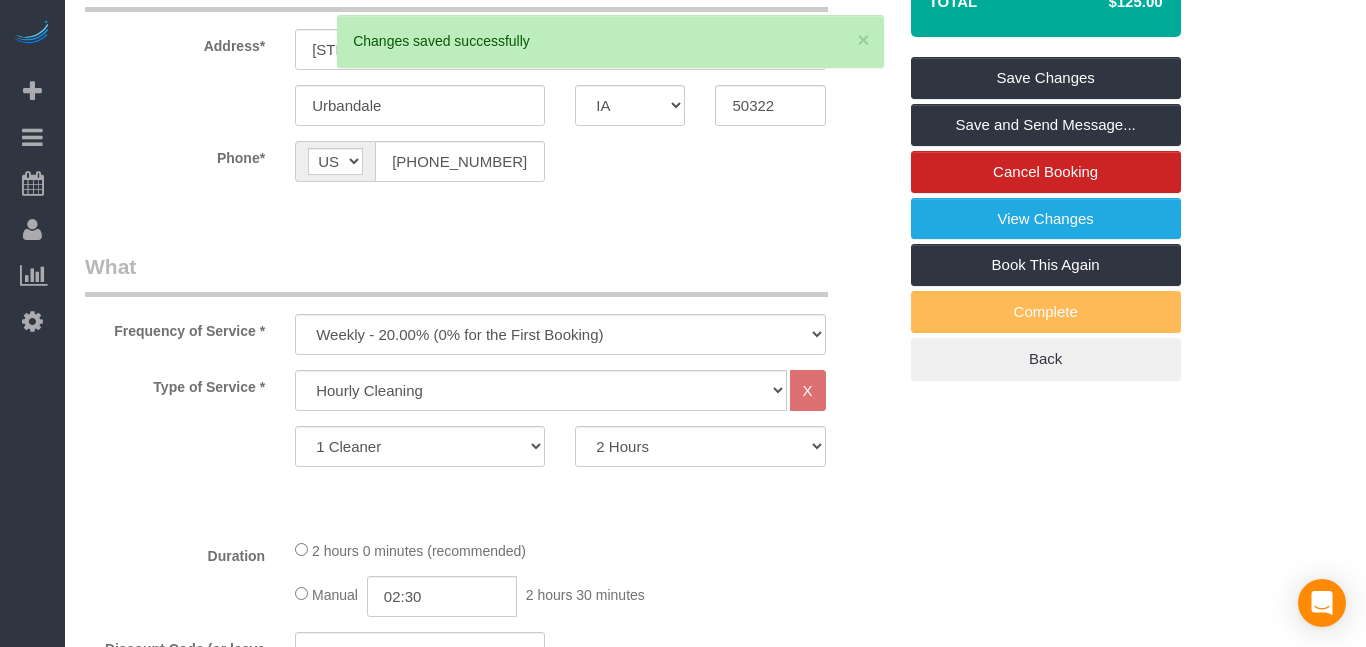scroll, scrollTop: 0, scrollLeft: 0, axis: both 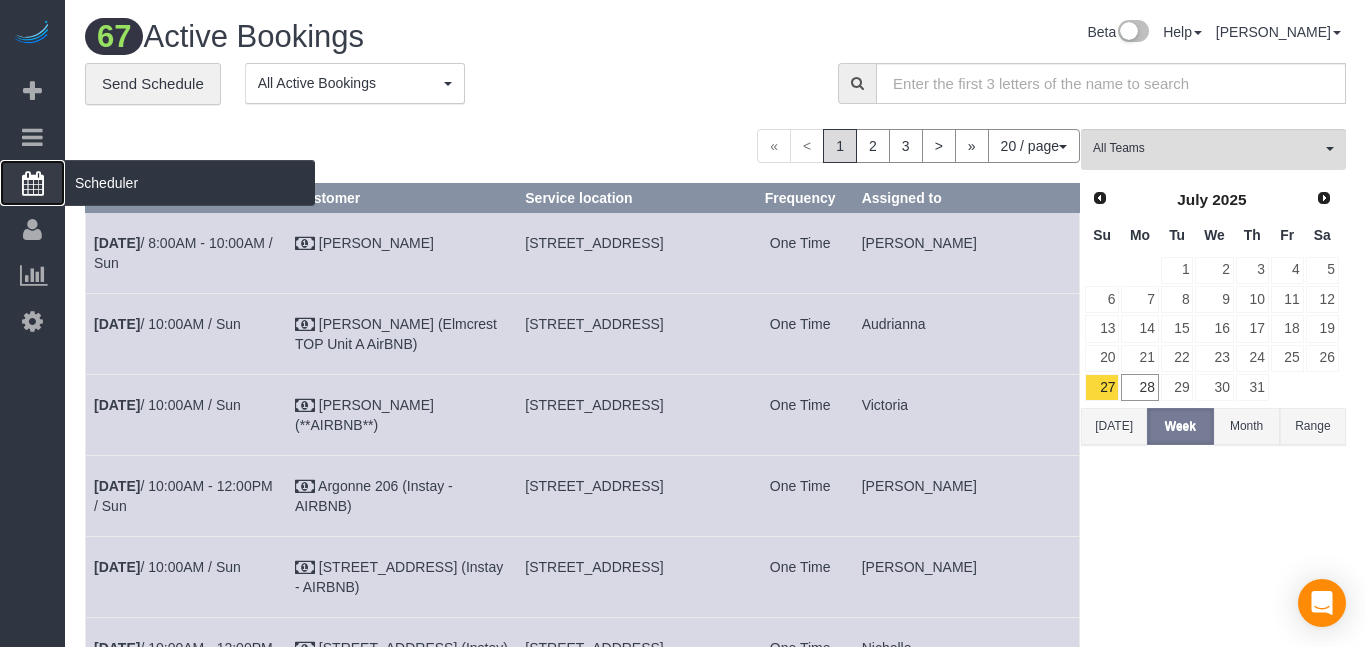 click at bounding box center [33, 183] 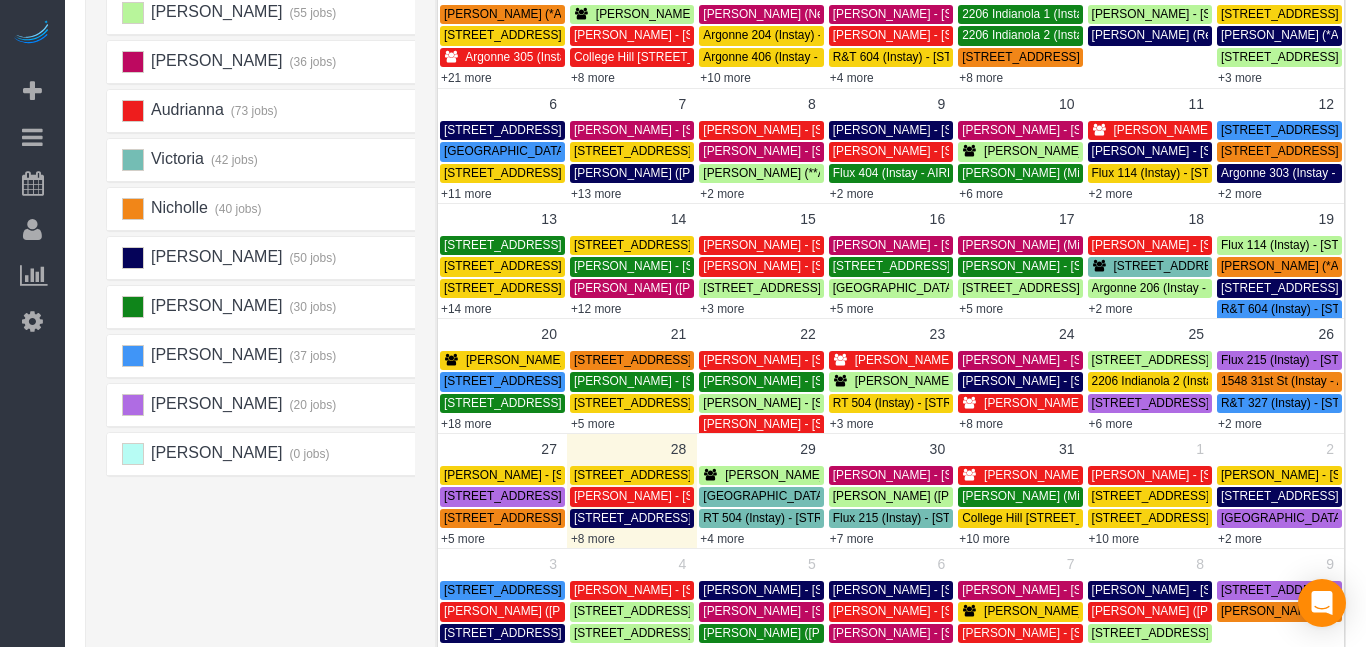 scroll, scrollTop: 273, scrollLeft: 0, axis: vertical 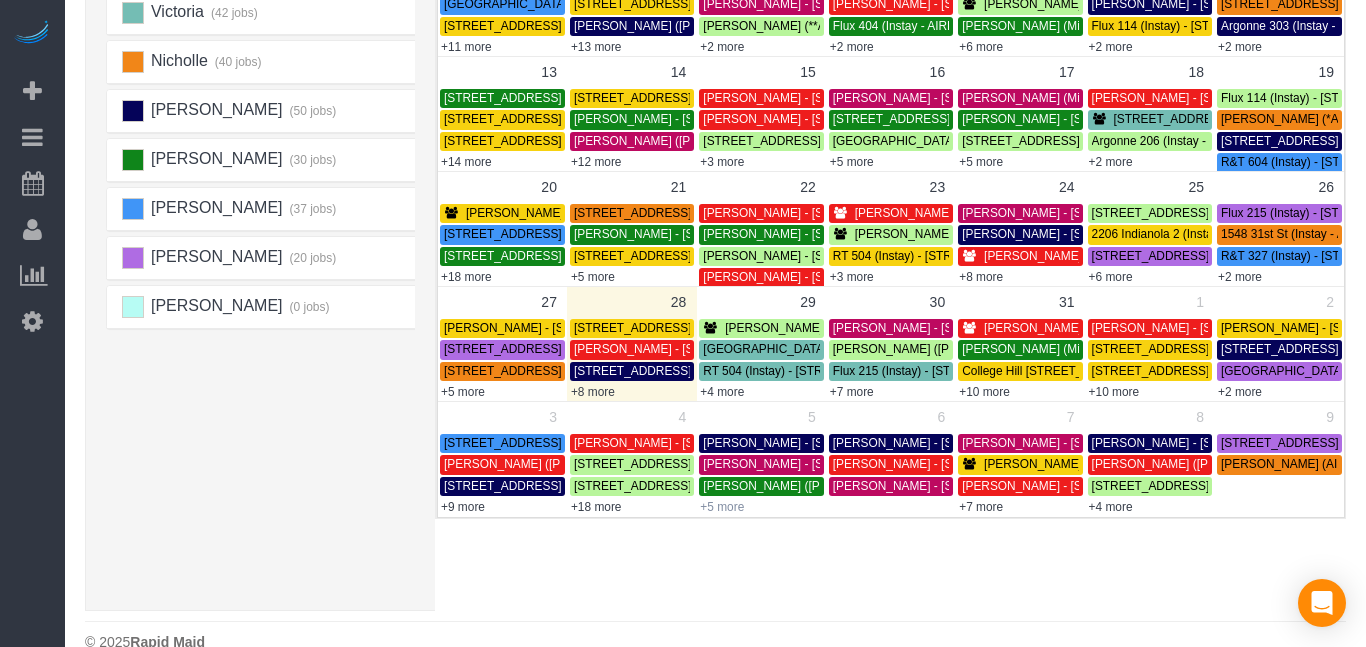 click on "+5 more" at bounding box center [722, 507] 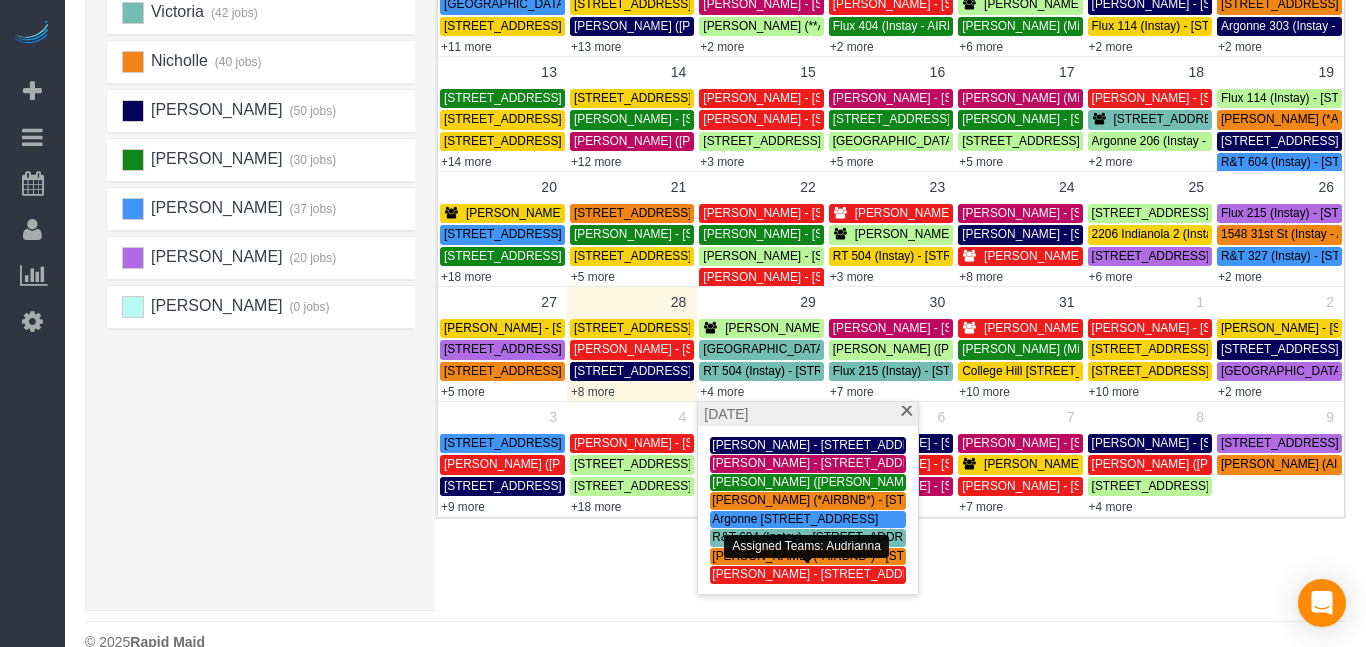 click on "[PERSON_NAME] - [STREET_ADDRESS]" at bounding box center (825, 574) 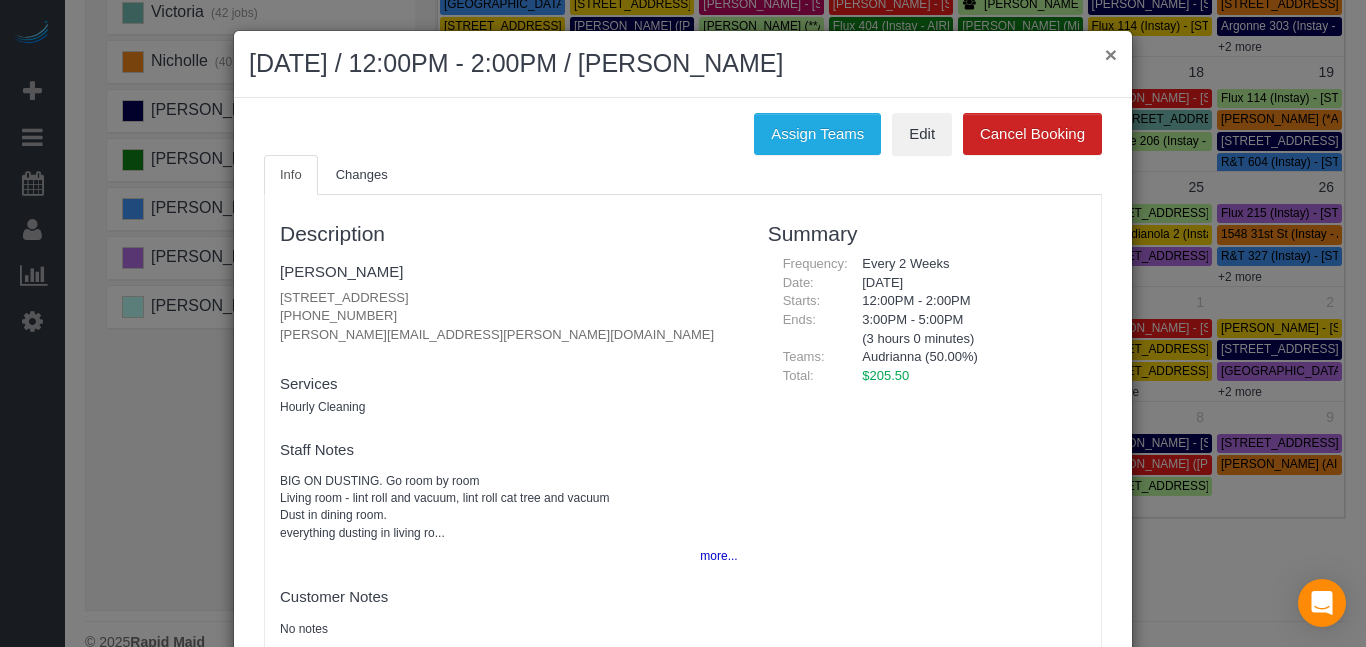 click on "×" at bounding box center [1111, 54] 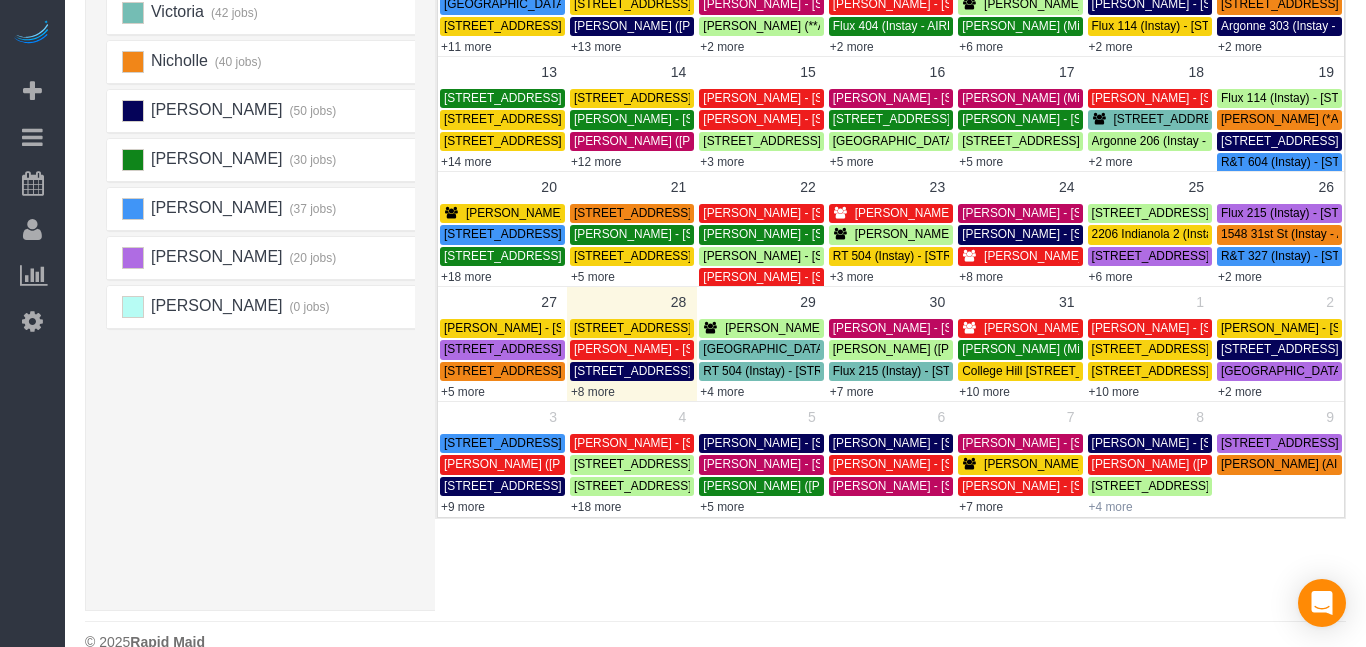 click on "+4 more" at bounding box center [1111, 507] 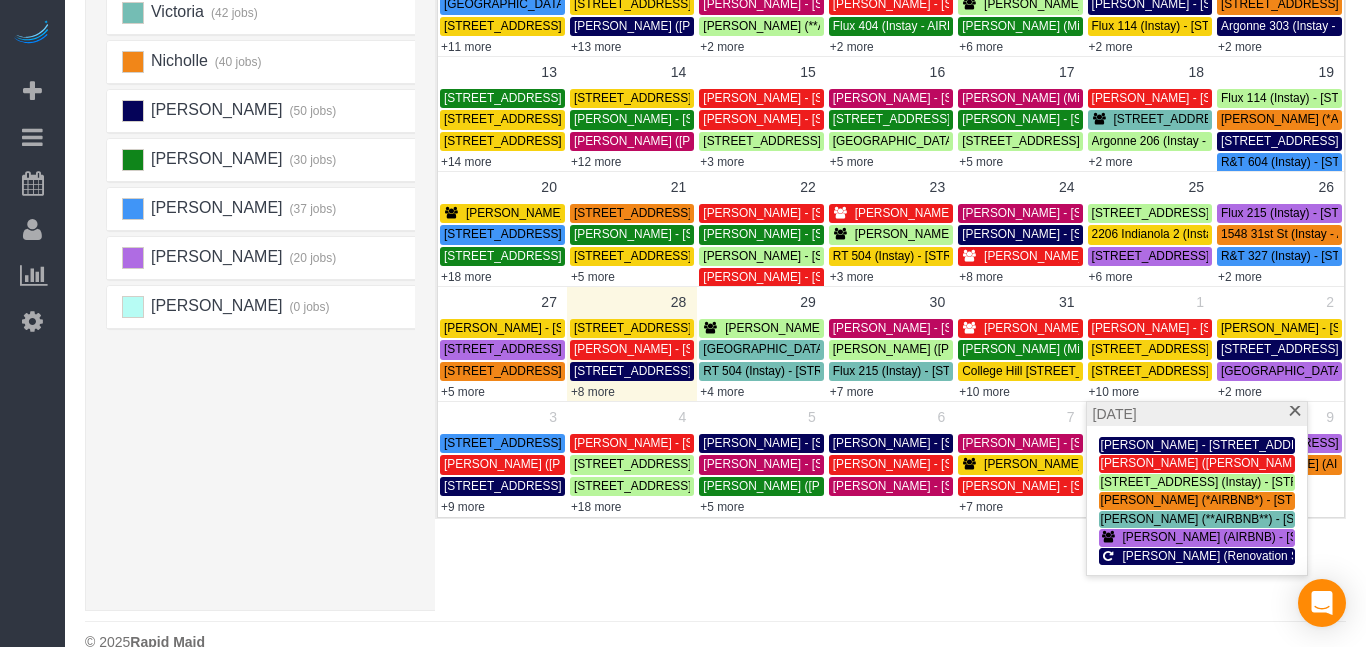 click on "×
Teams
All Teams
All Active Teams
Rating
A-Z
Alexsa
(48 jobs)
Christa
(55 jobs)
Donna
(36 jobs)" at bounding box center [715, 164] 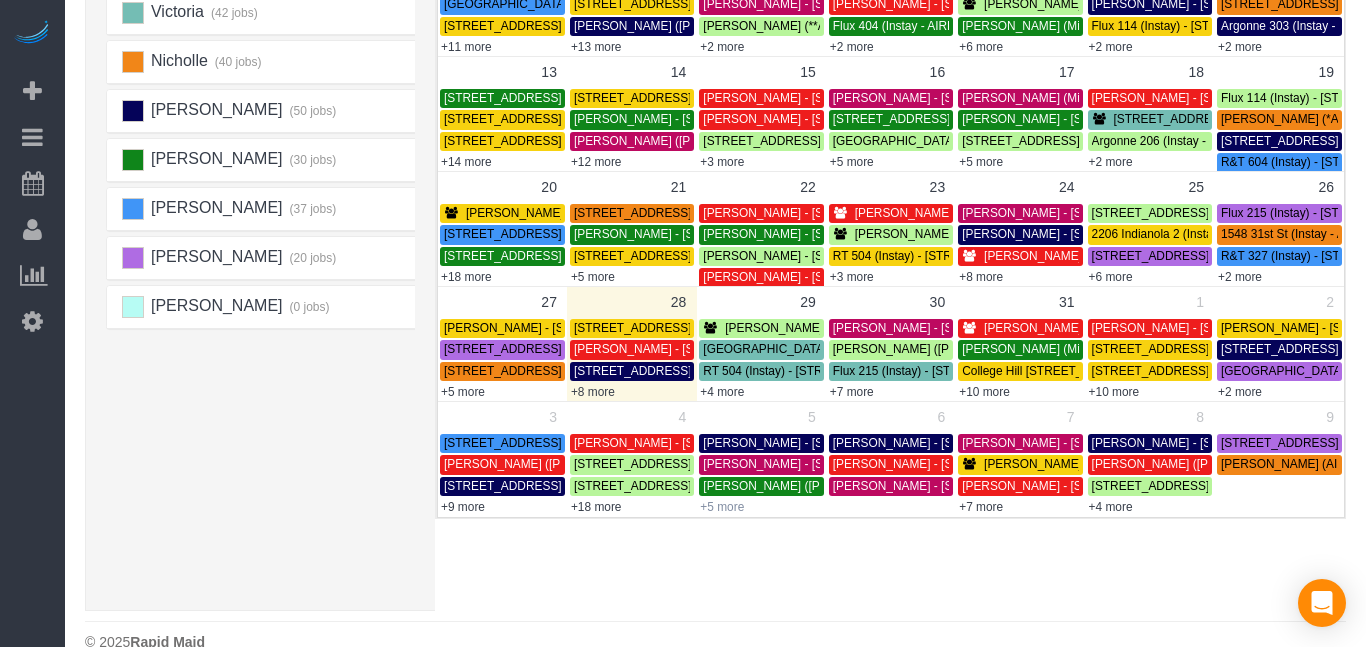 click on "+5 more" at bounding box center [722, 507] 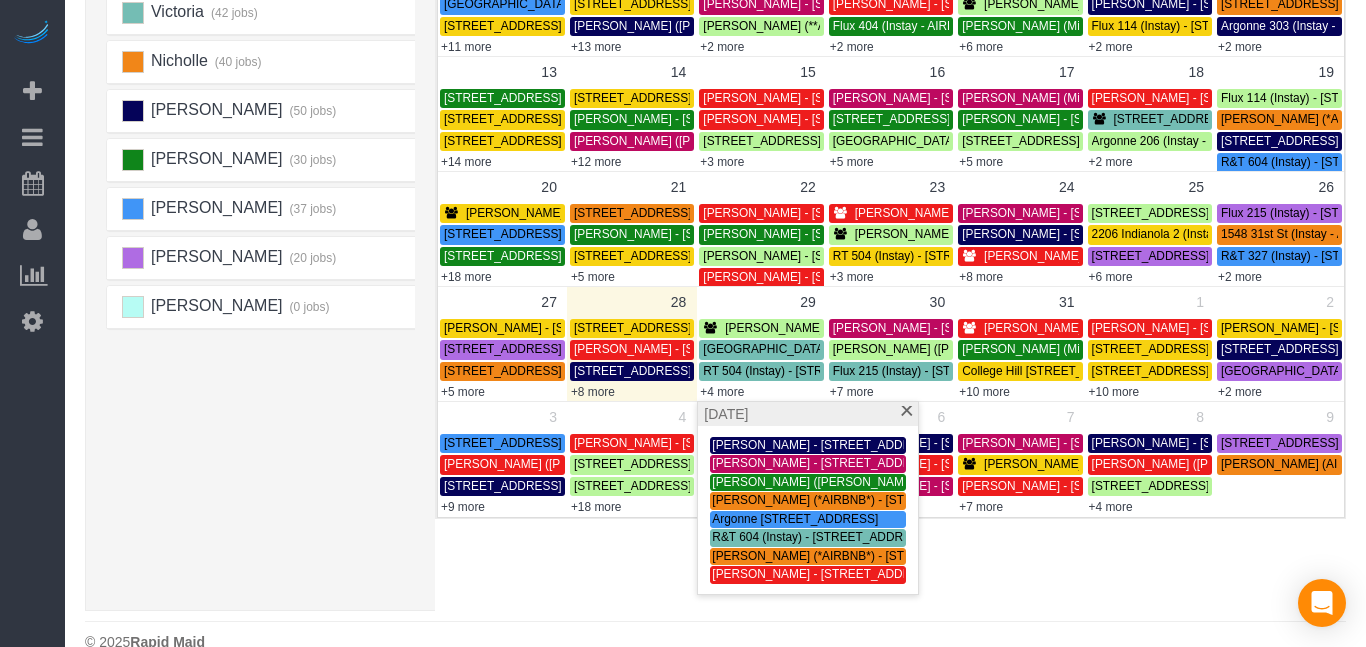 click on "×
Teams
All Teams
All Active Teams
Rating
A-Z
Alexsa
(48 jobs)
Christa
(55 jobs)
Donna
(36 jobs)" at bounding box center (715, 164) 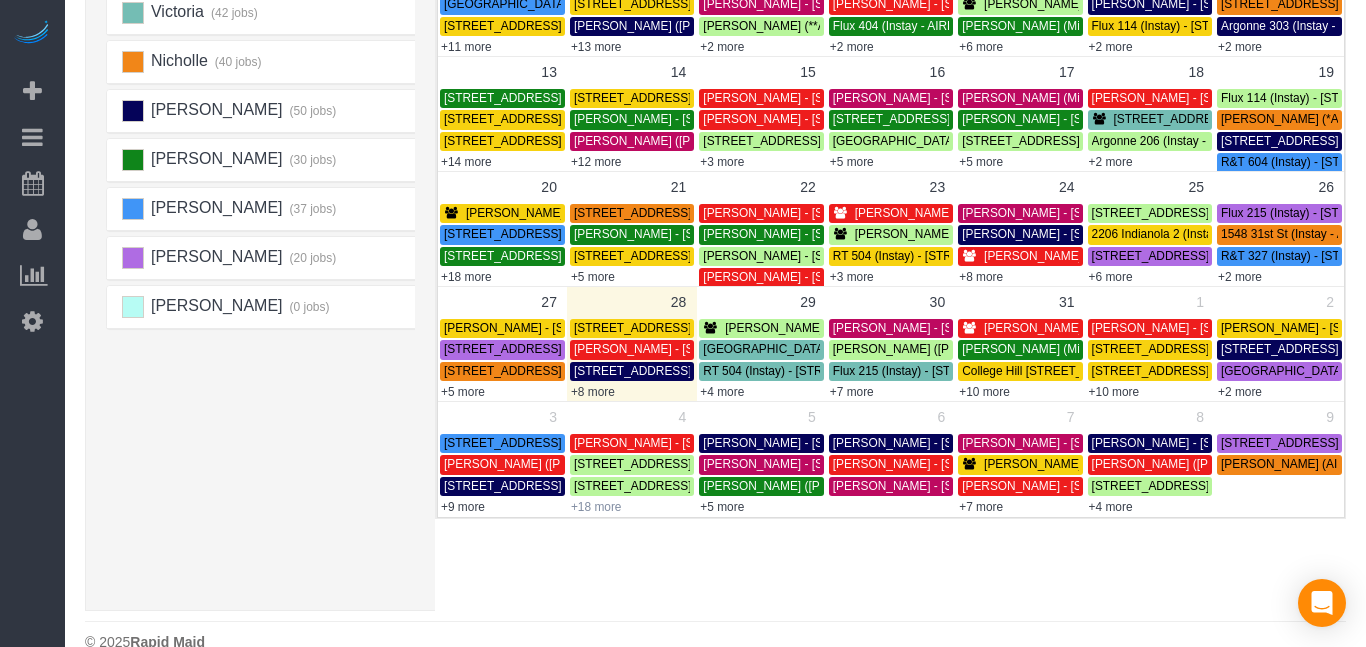 click on "+18 more" at bounding box center [596, 507] 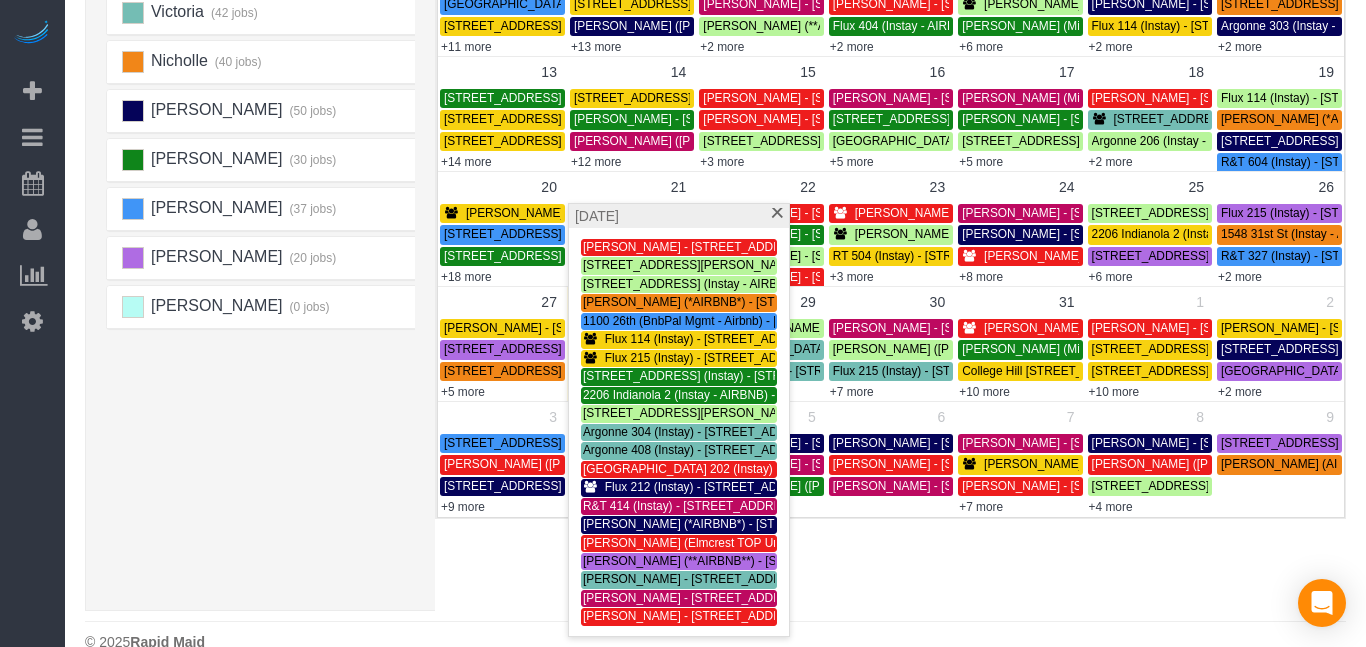 click on "×
Teams
All Teams
All Active Teams
Rating
A-Z
Alexsa
(48 jobs)
Christa
(55 jobs)
Donna
(36 jobs)" at bounding box center (715, 164) 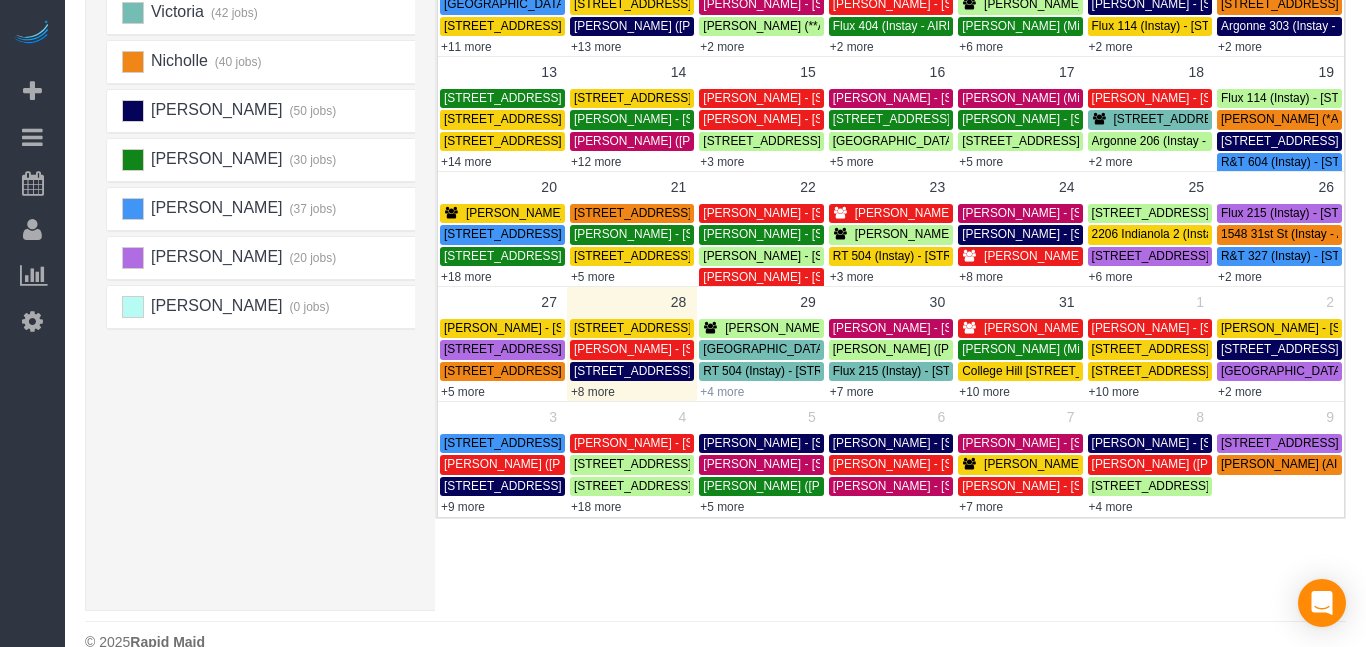 click on "+4 more" at bounding box center (722, 392) 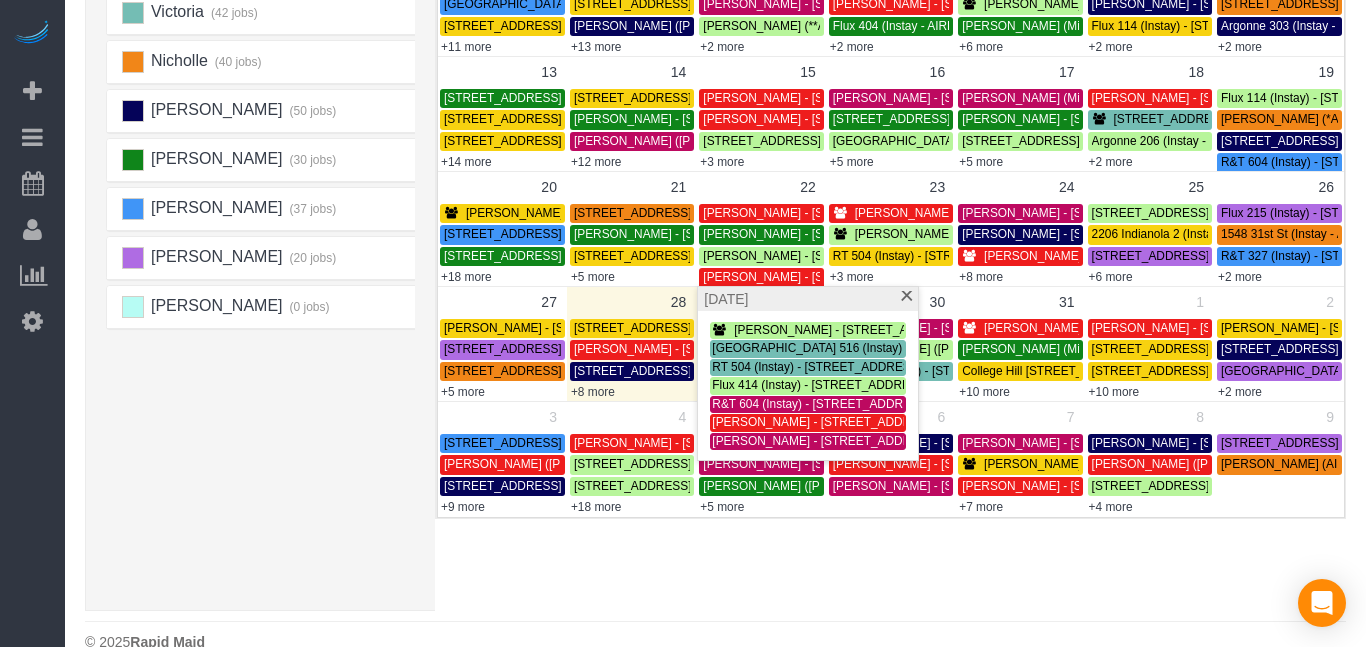 click on "×
Teams
All Teams
All Active Teams
Rating
A-Z
Alexsa
(48 jobs)
Christa
(55 jobs)
Donna
(36 jobs)" at bounding box center [715, 164] 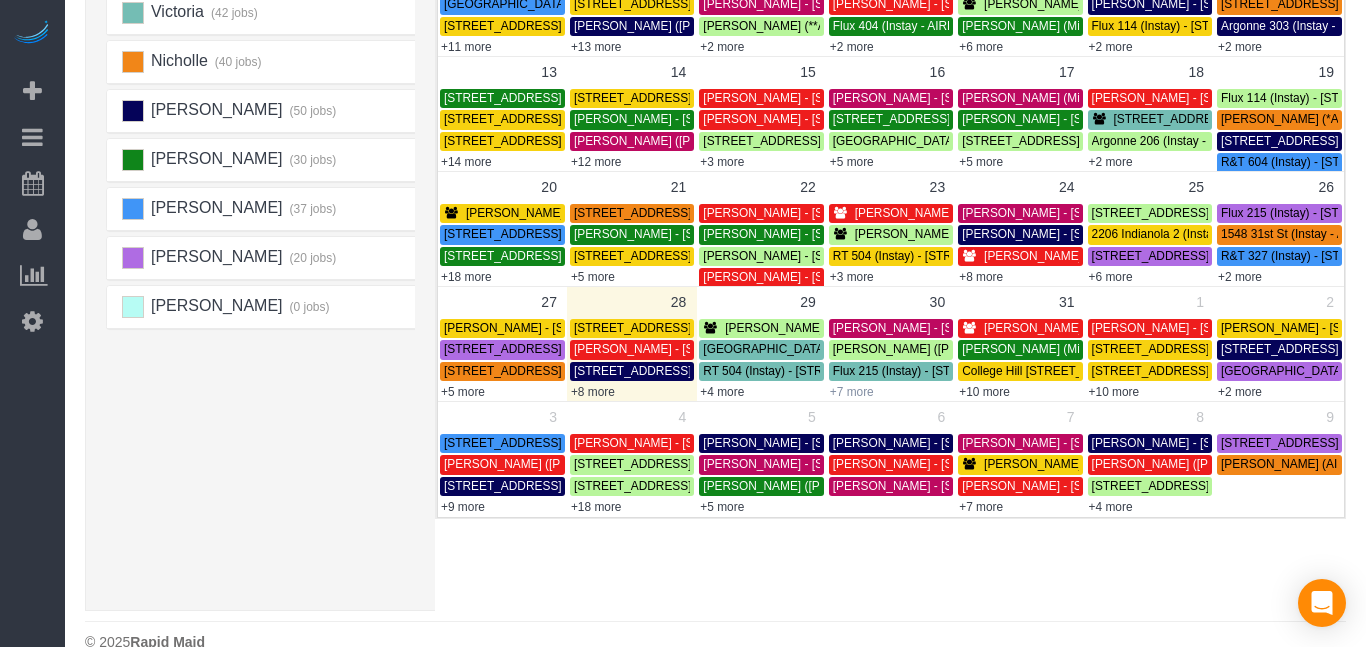 click on "+7 more" at bounding box center [852, 392] 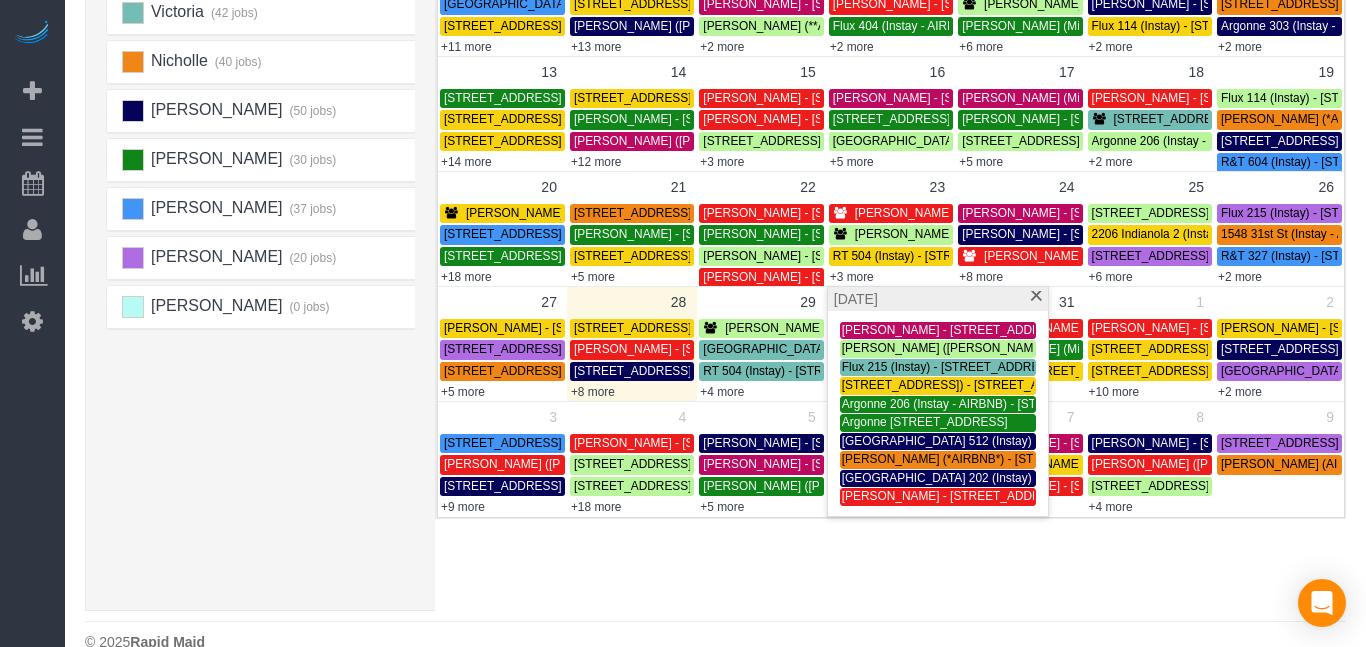 click on "×
Teams
All Teams
All Active Teams
Rating
A-Z
Alexsa
(48 jobs)
Christa
(55 jobs)
Donna
(36 jobs)" at bounding box center (715, 164) 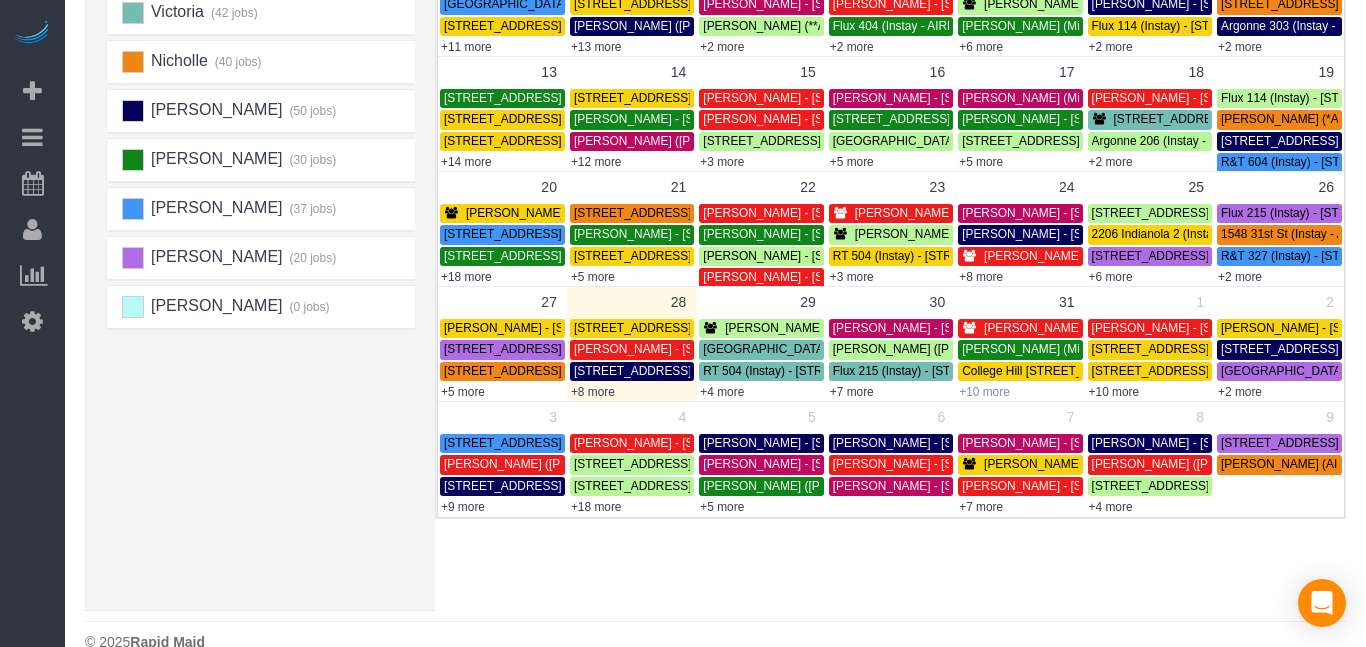 click on "+10 more" at bounding box center (984, 392) 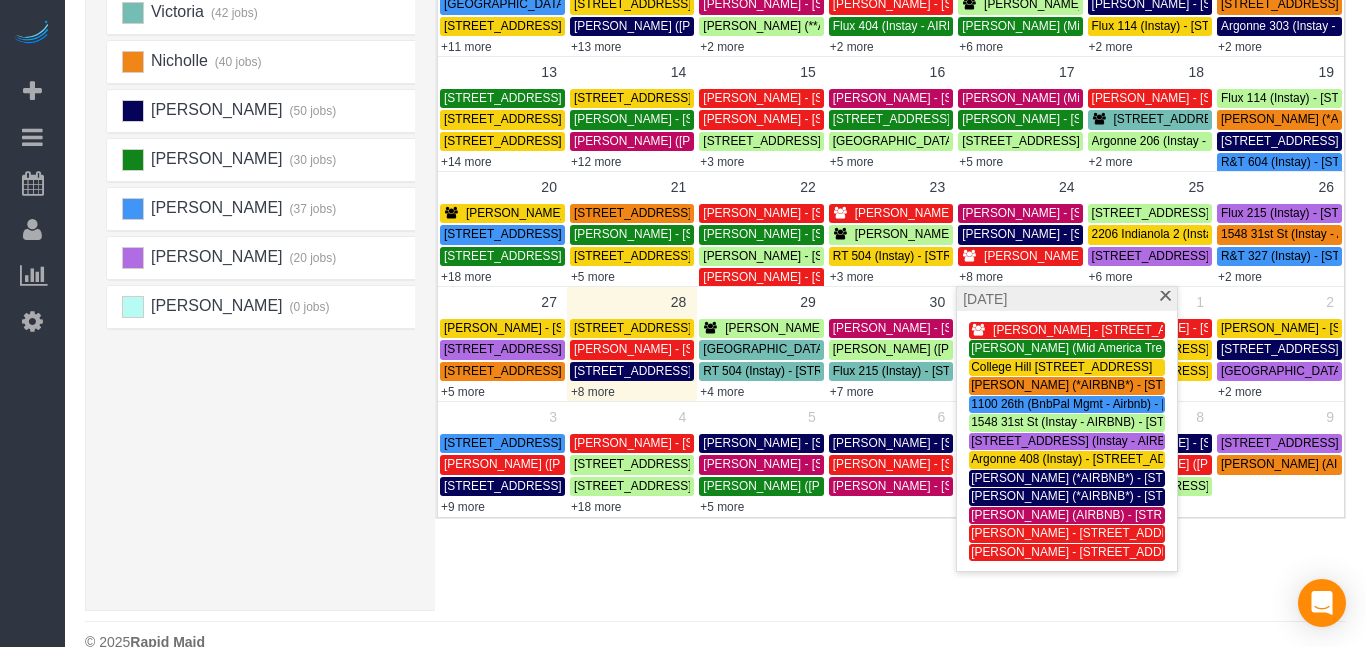 click on "×
Teams
All Teams
All Active Teams
Rating
A-Z
Alexsa
(48 jobs)
Christa
(55 jobs)
Donna
(36 jobs)" at bounding box center [715, 164] 